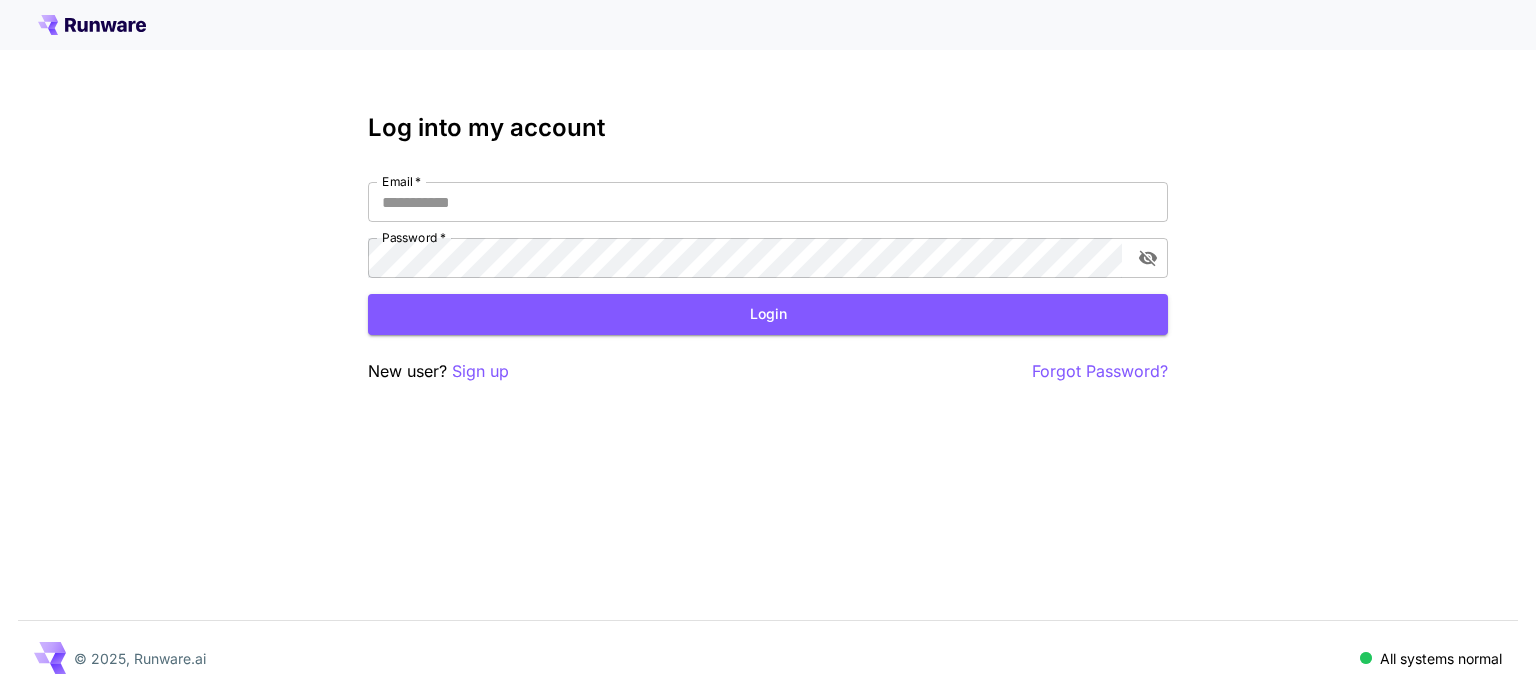 scroll, scrollTop: 0, scrollLeft: 0, axis: both 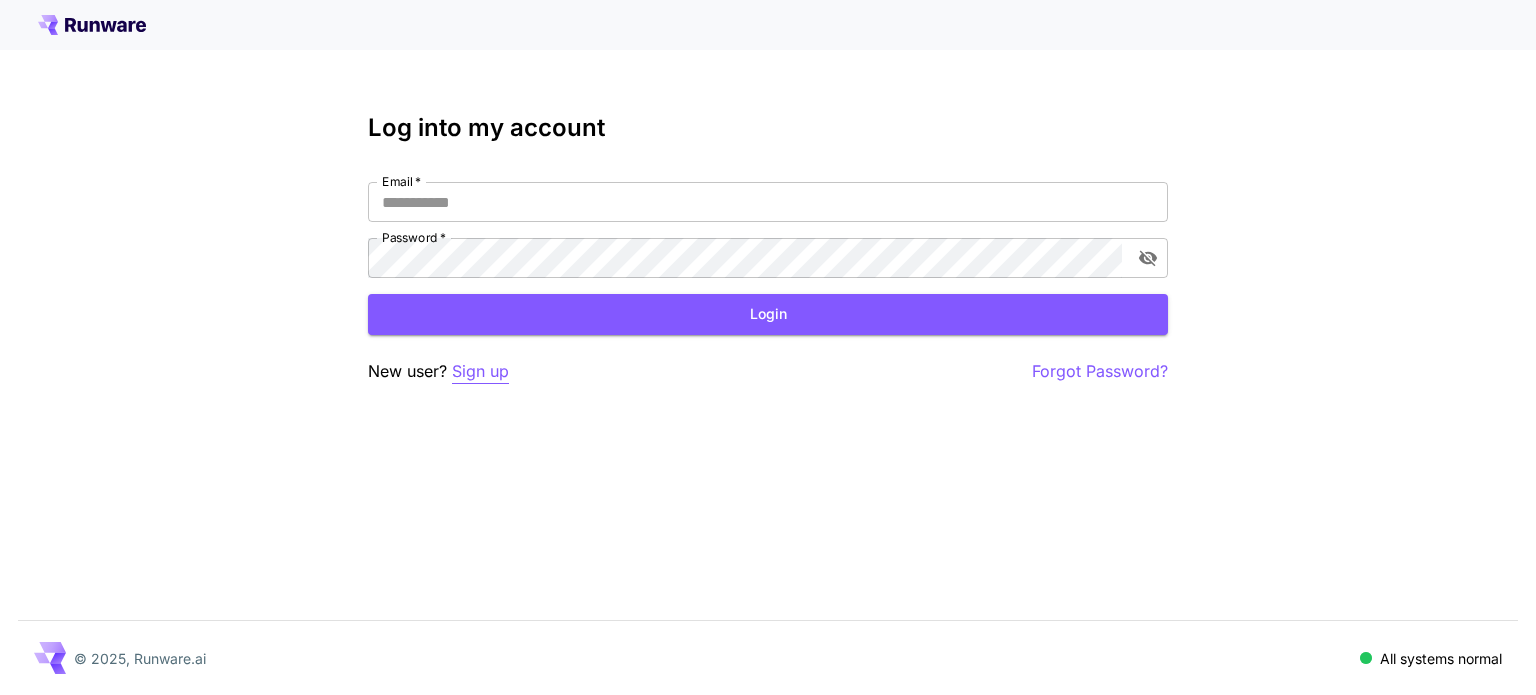 click on "Sign up" at bounding box center (480, 371) 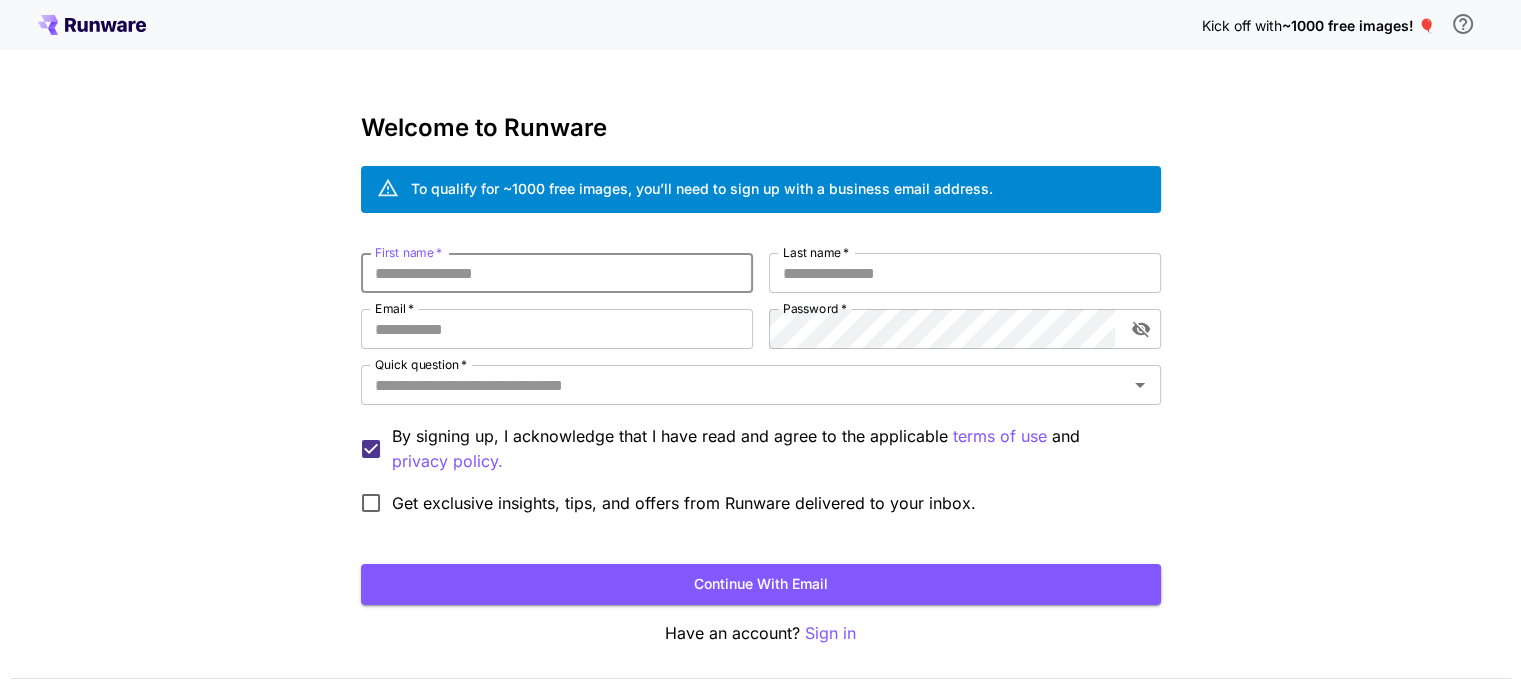 click on "First name   *" at bounding box center (557, 273) 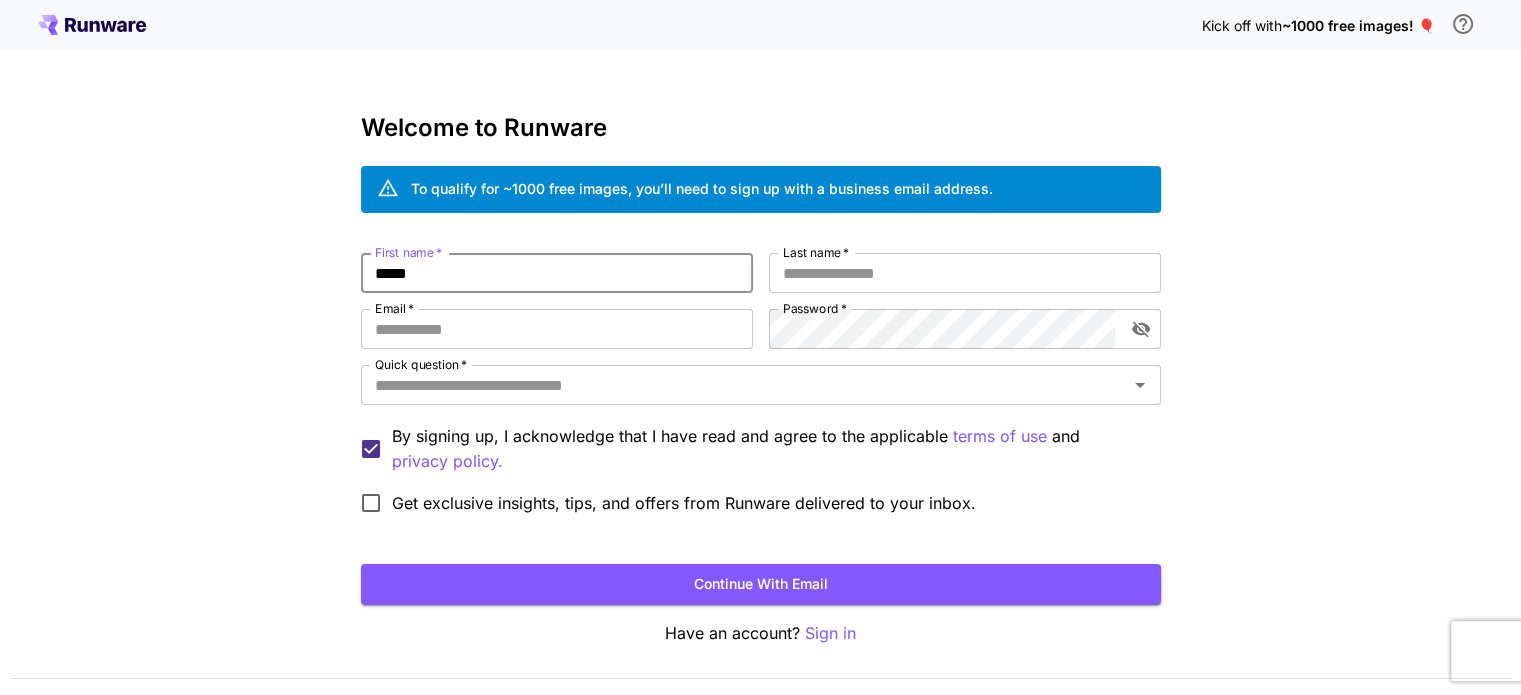 type on "*****" 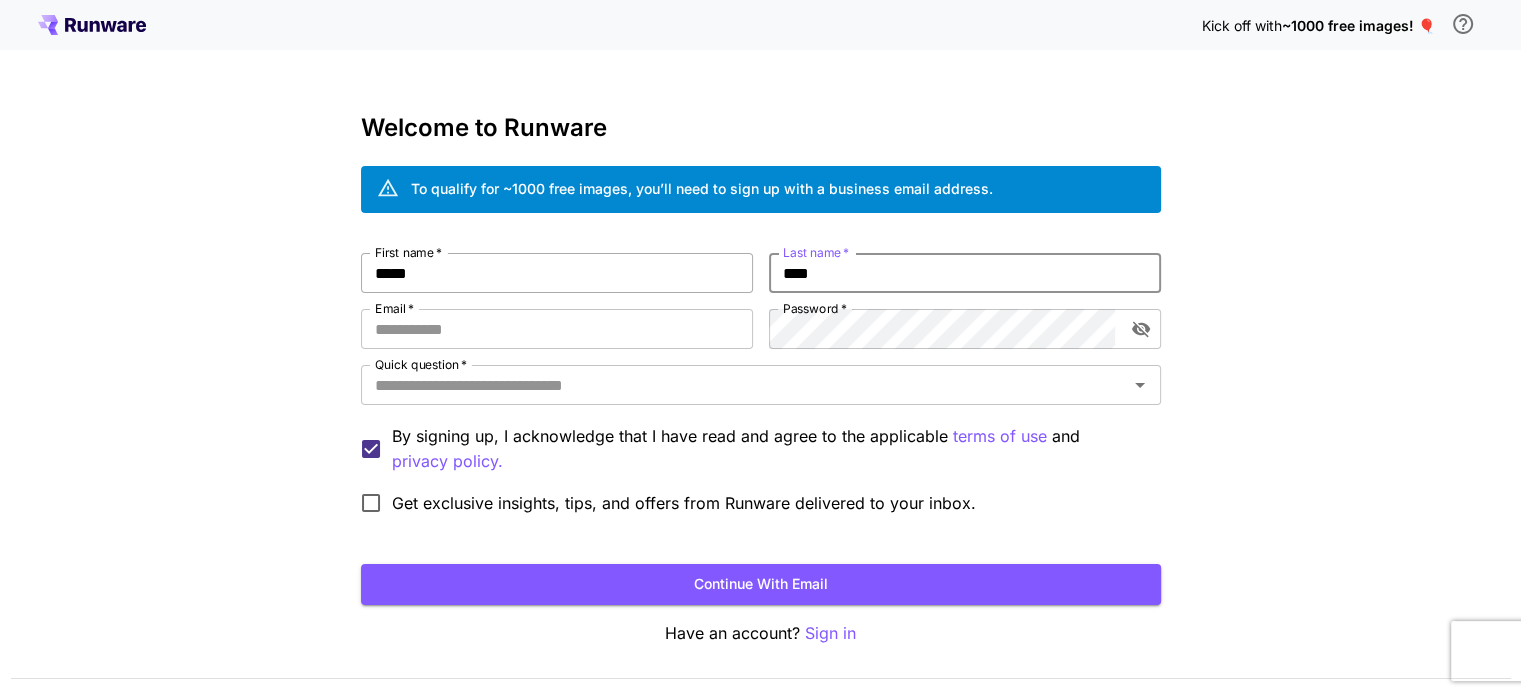 type on "****" 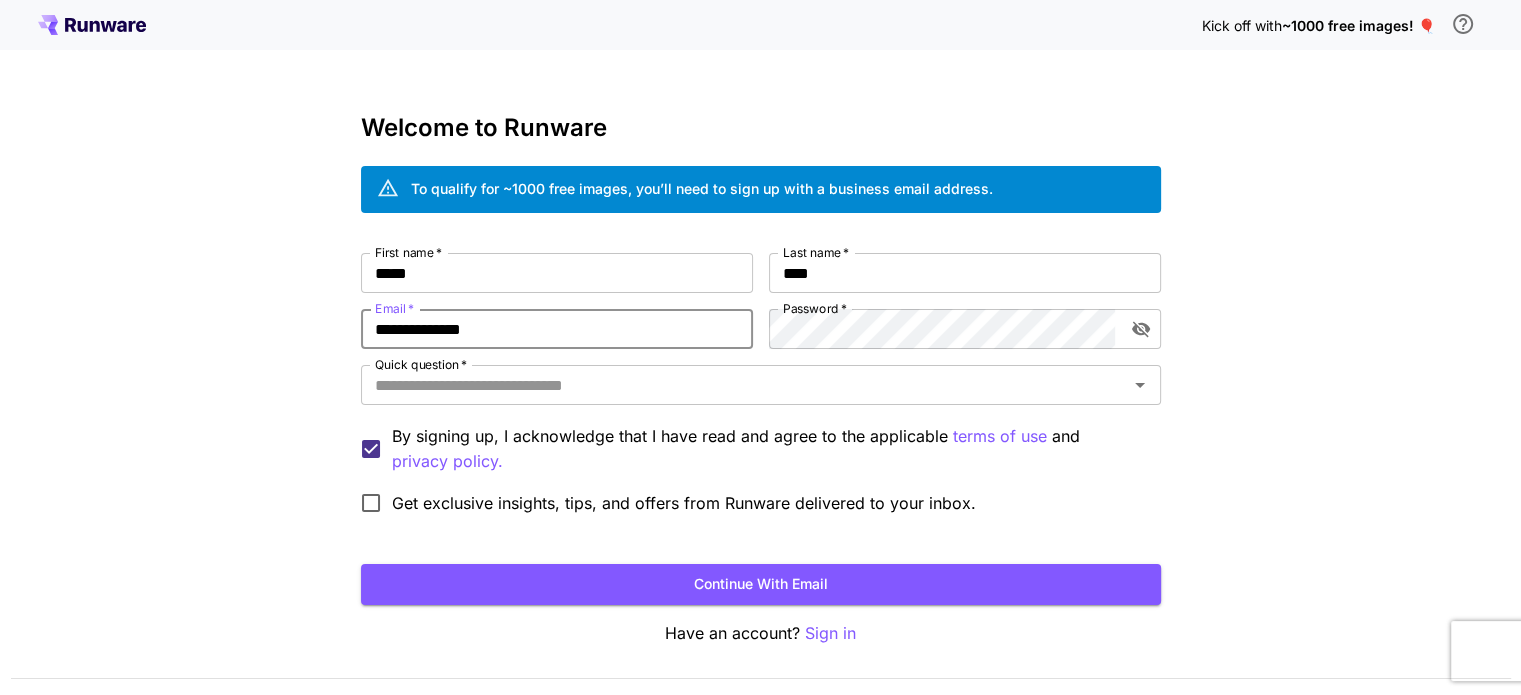 type on "**********" 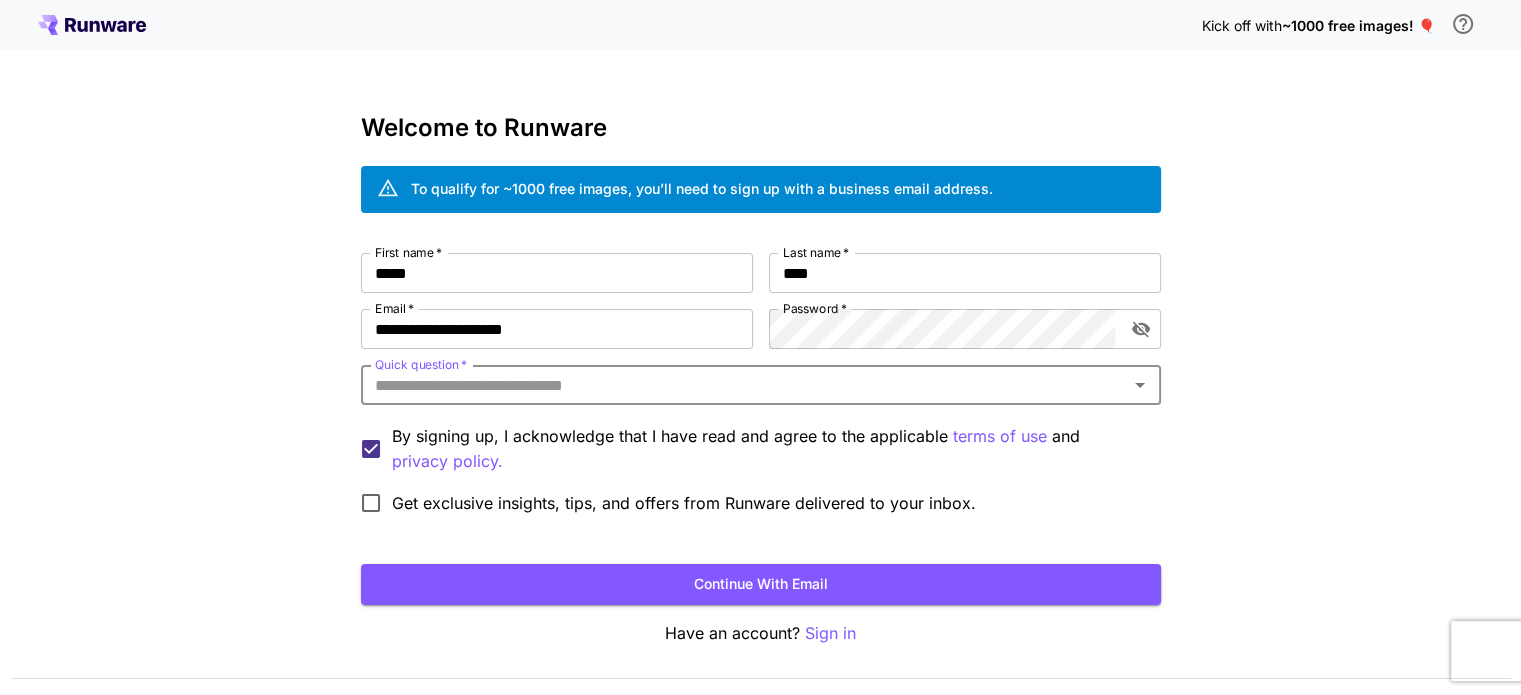click on "Quick question   *" at bounding box center (744, 385) 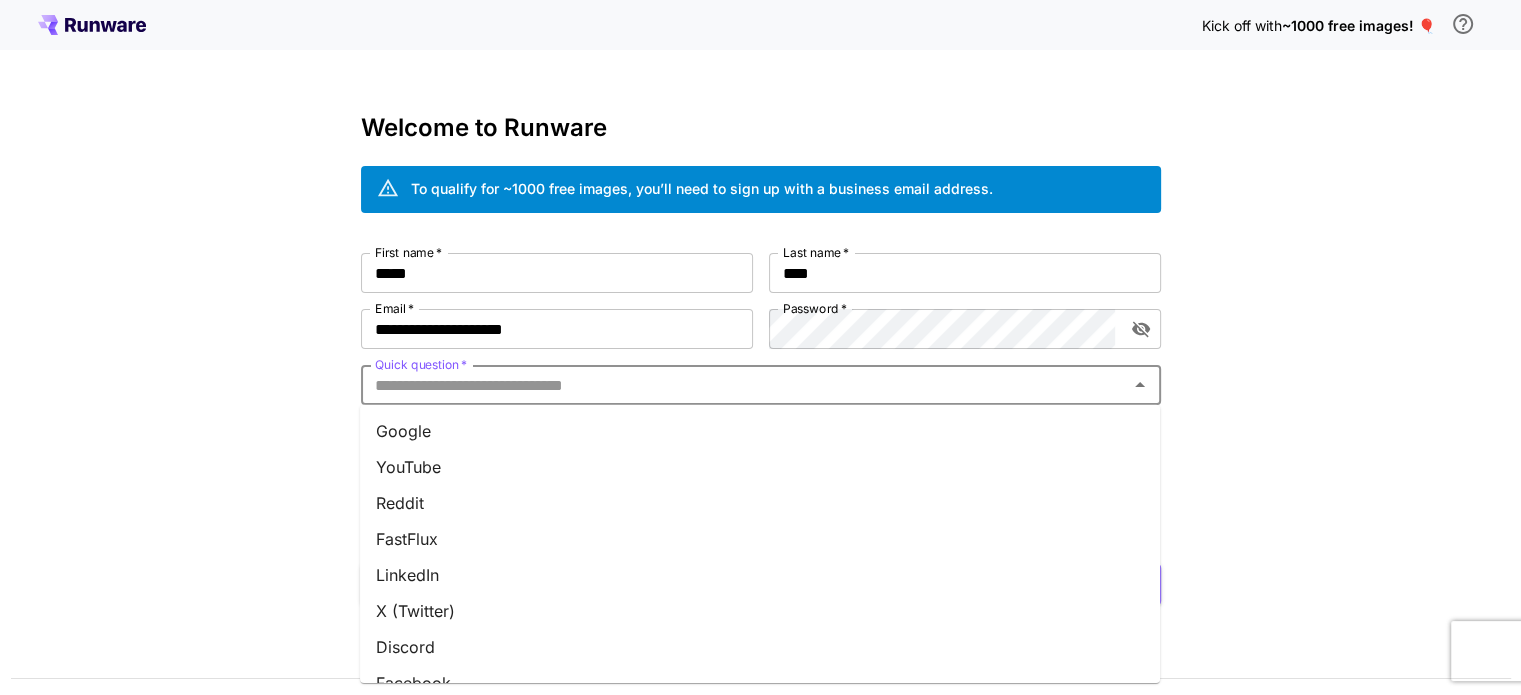 click on "Google" at bounding box center [760, 431] 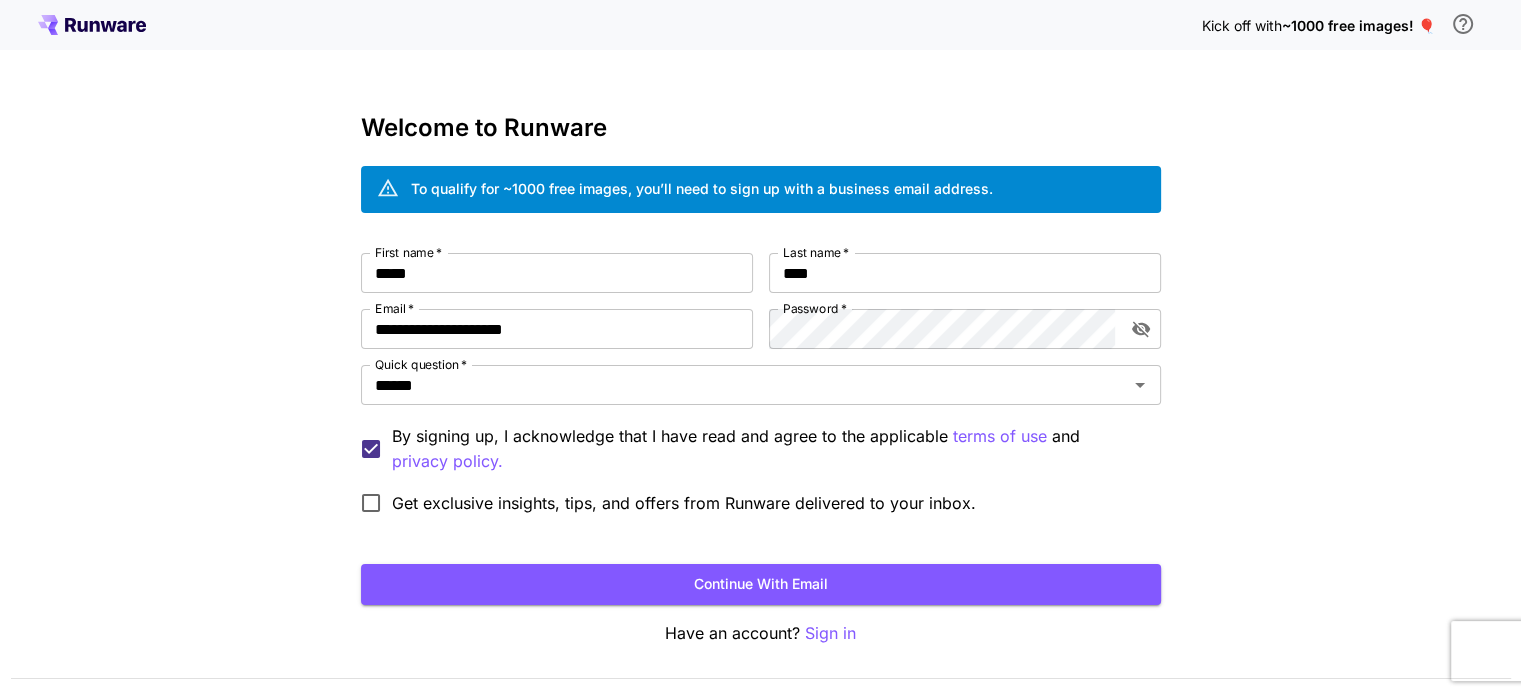 scroll, scrollTop: 56, scrollLeft: 0, axis: vertical 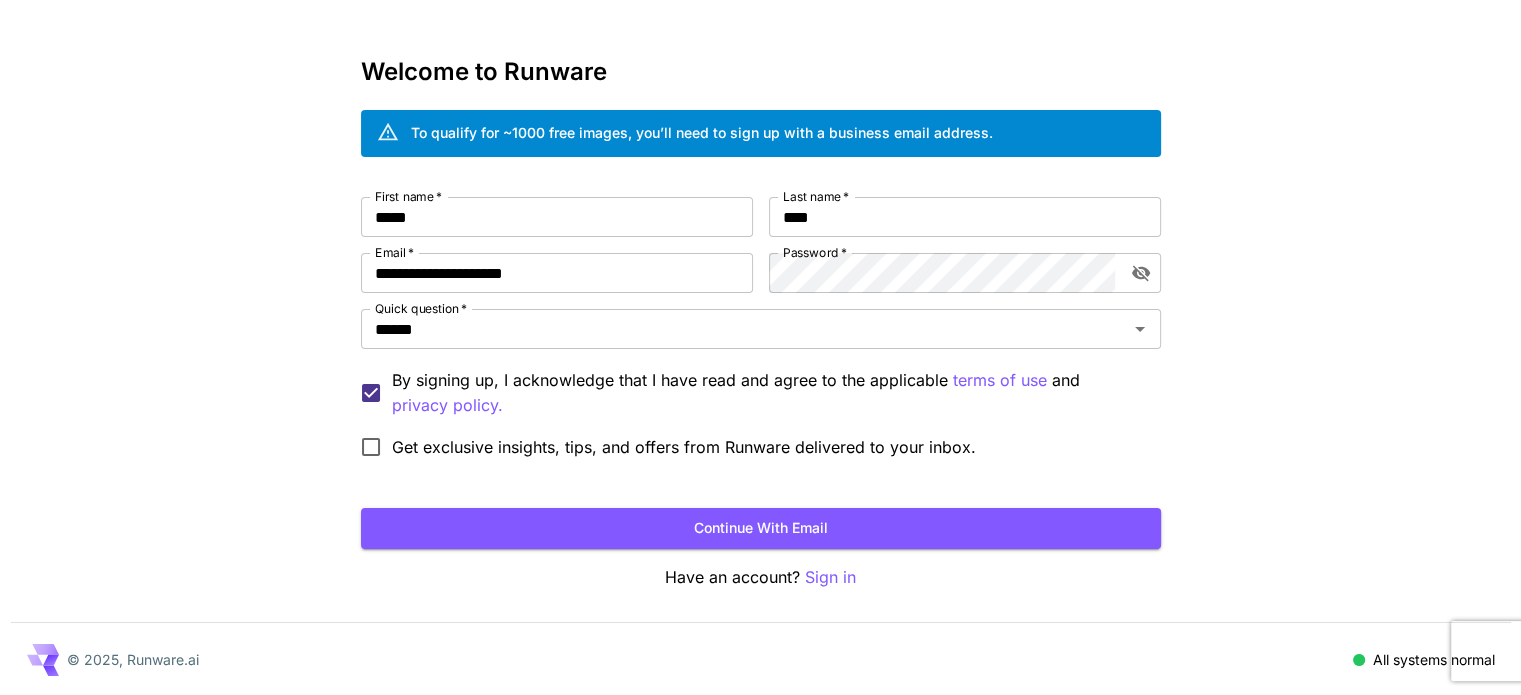 click on "**********" at bounding box center [760, 320] 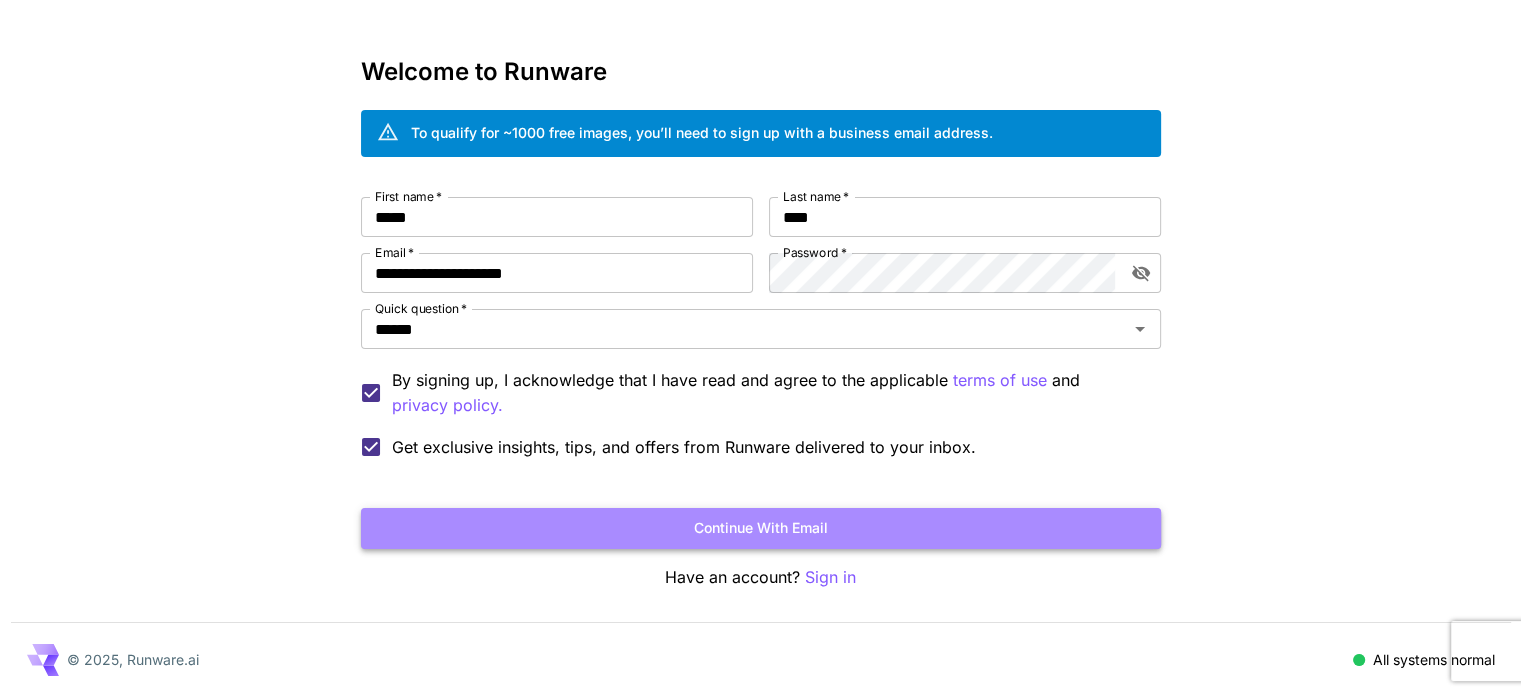 click on "Continue with email" at bounding box center [761, 528] 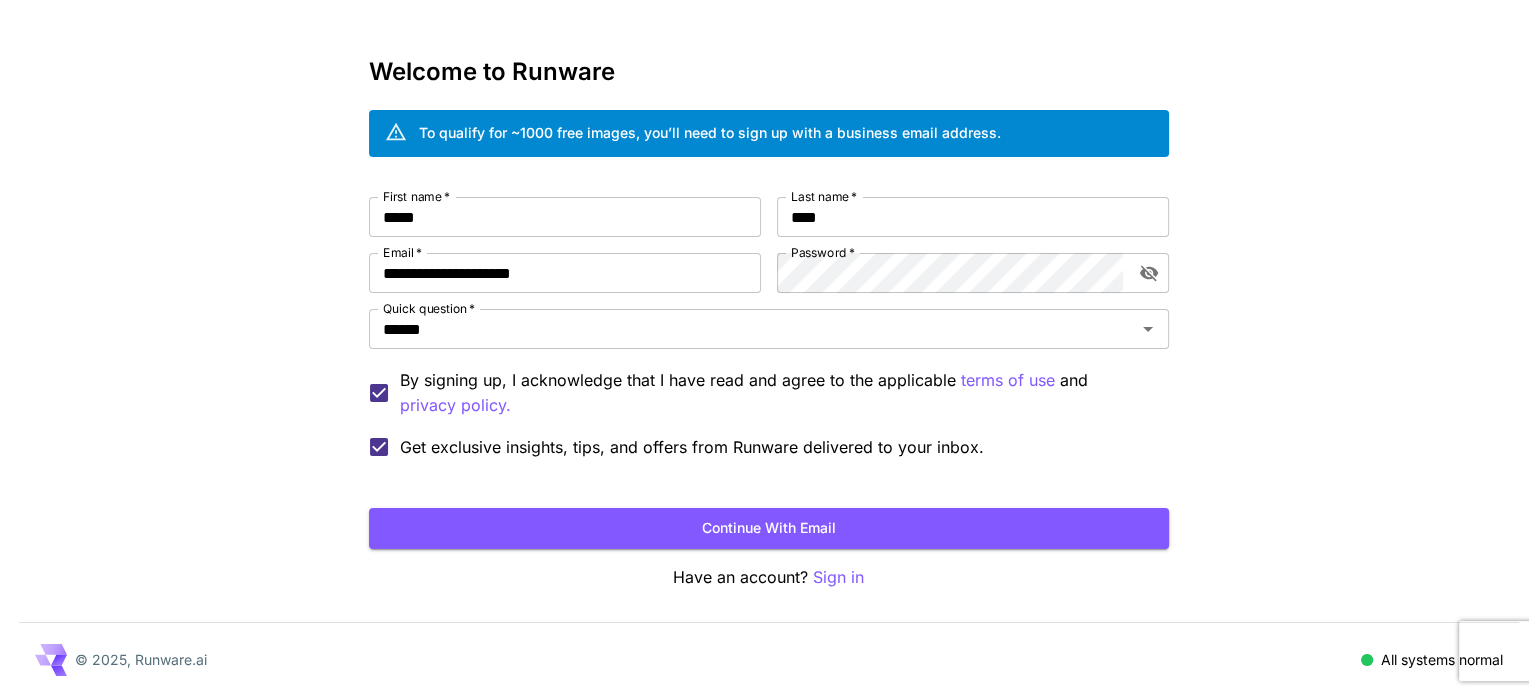 scroll, scrollTop: 0, scrollLeft: 0, axis: both 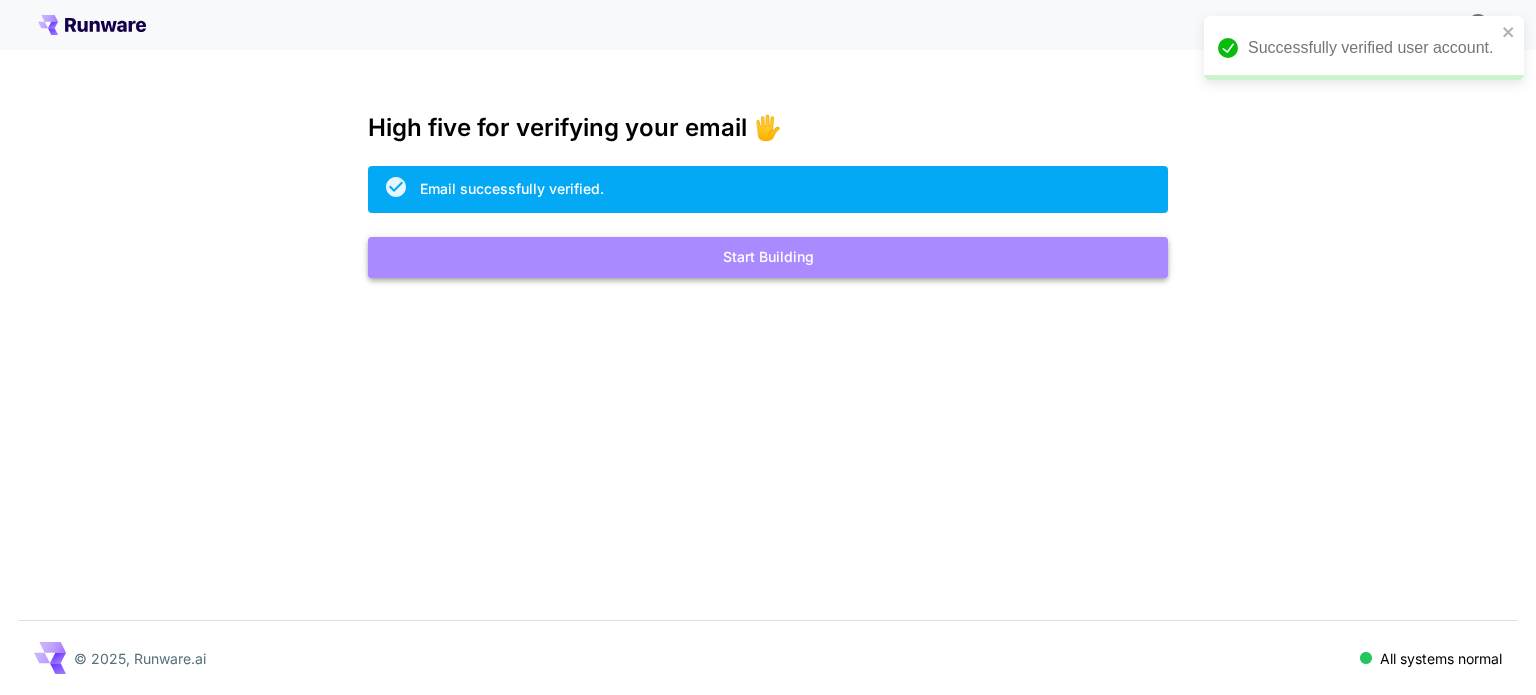 click on "Start Building" at bounding box center (768, 257) 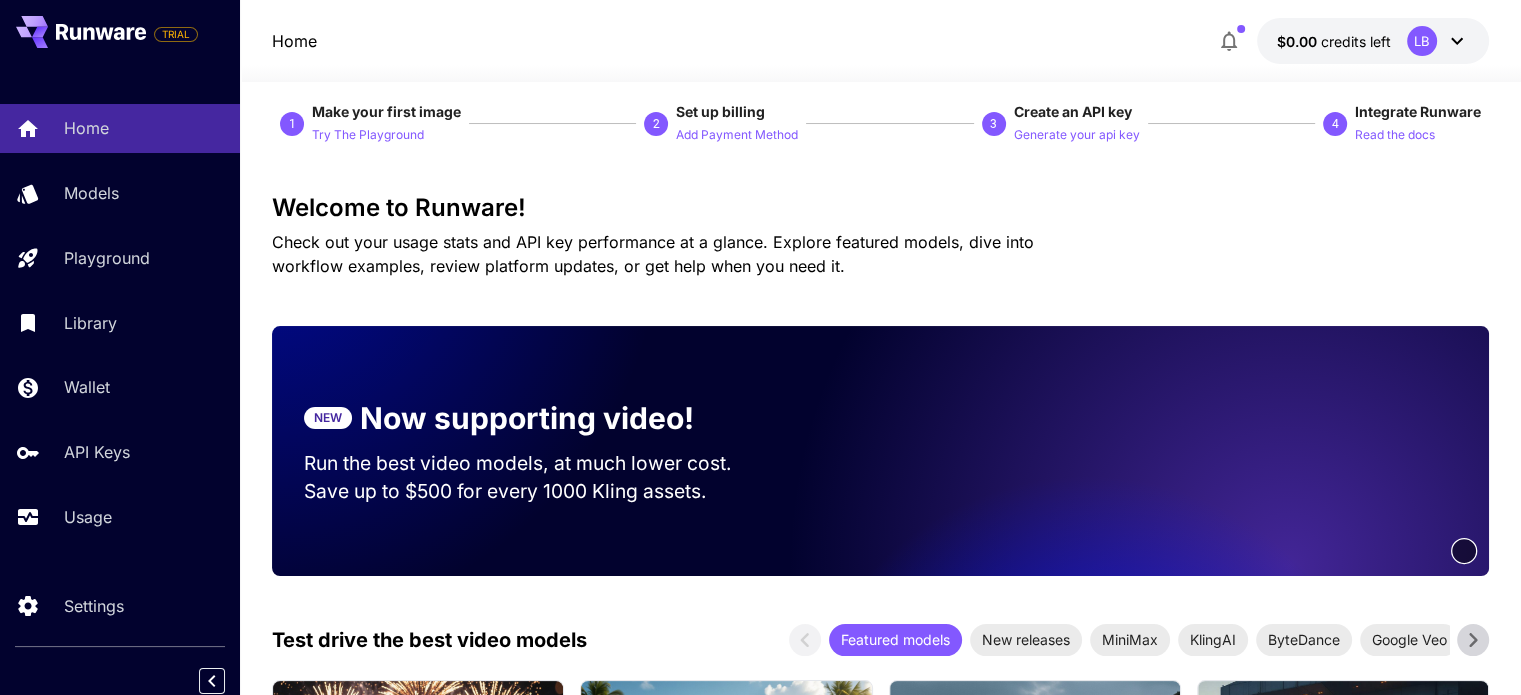 scroll, scrollTop: 0, scrollLeft: 0, axis: both 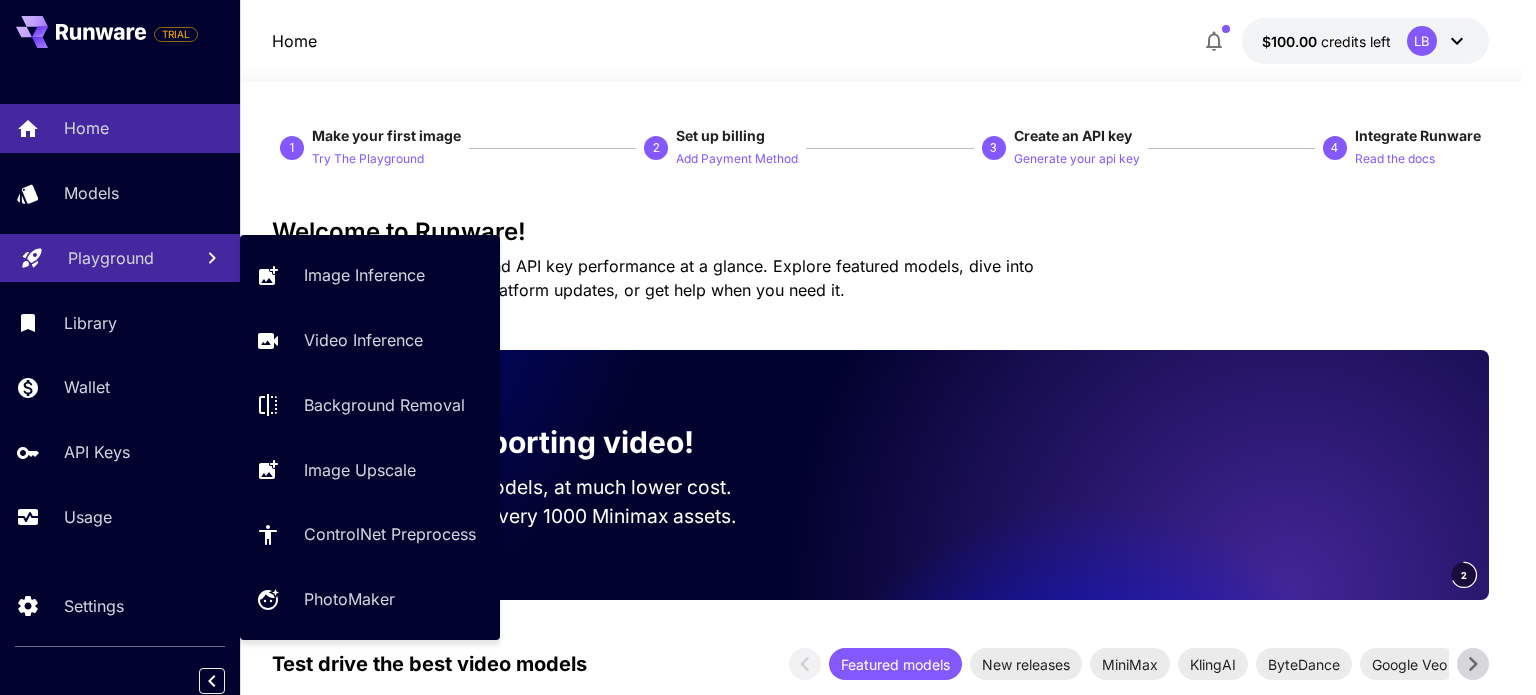 click on "Playground" at bounding box center [111, 258] 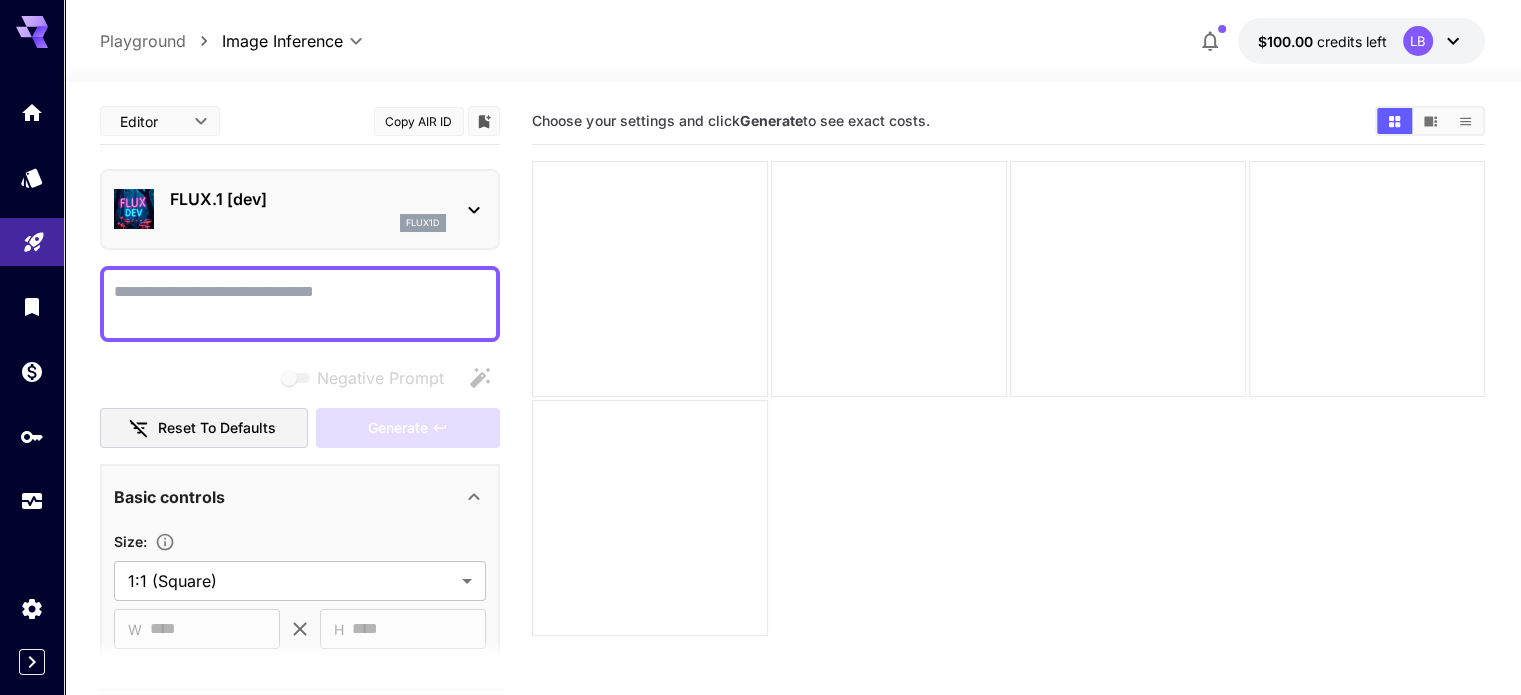 click on "Negative Prompt" at bounding box center (300, 304) 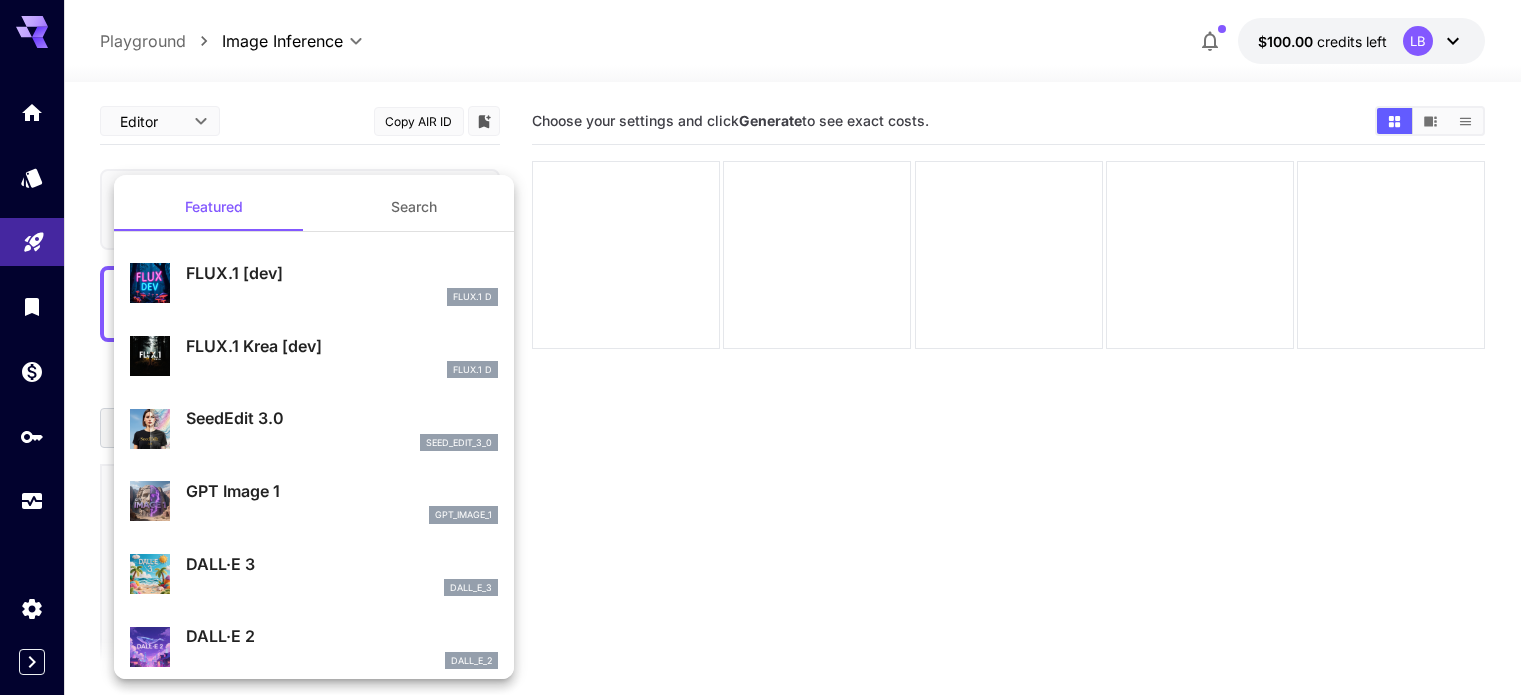 click at bounding box center (768, 347) 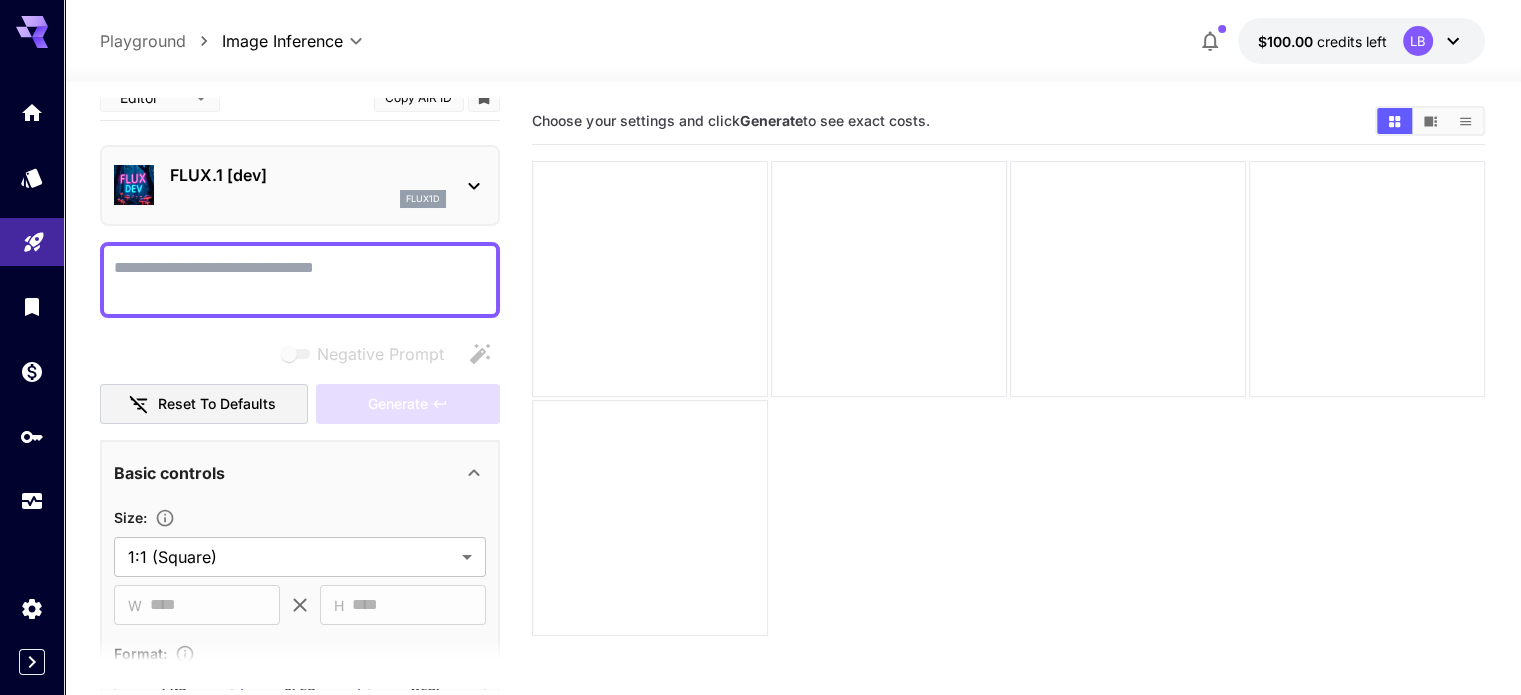 scroll, scrollTop: 0, scrollLeft: 0, axis: both 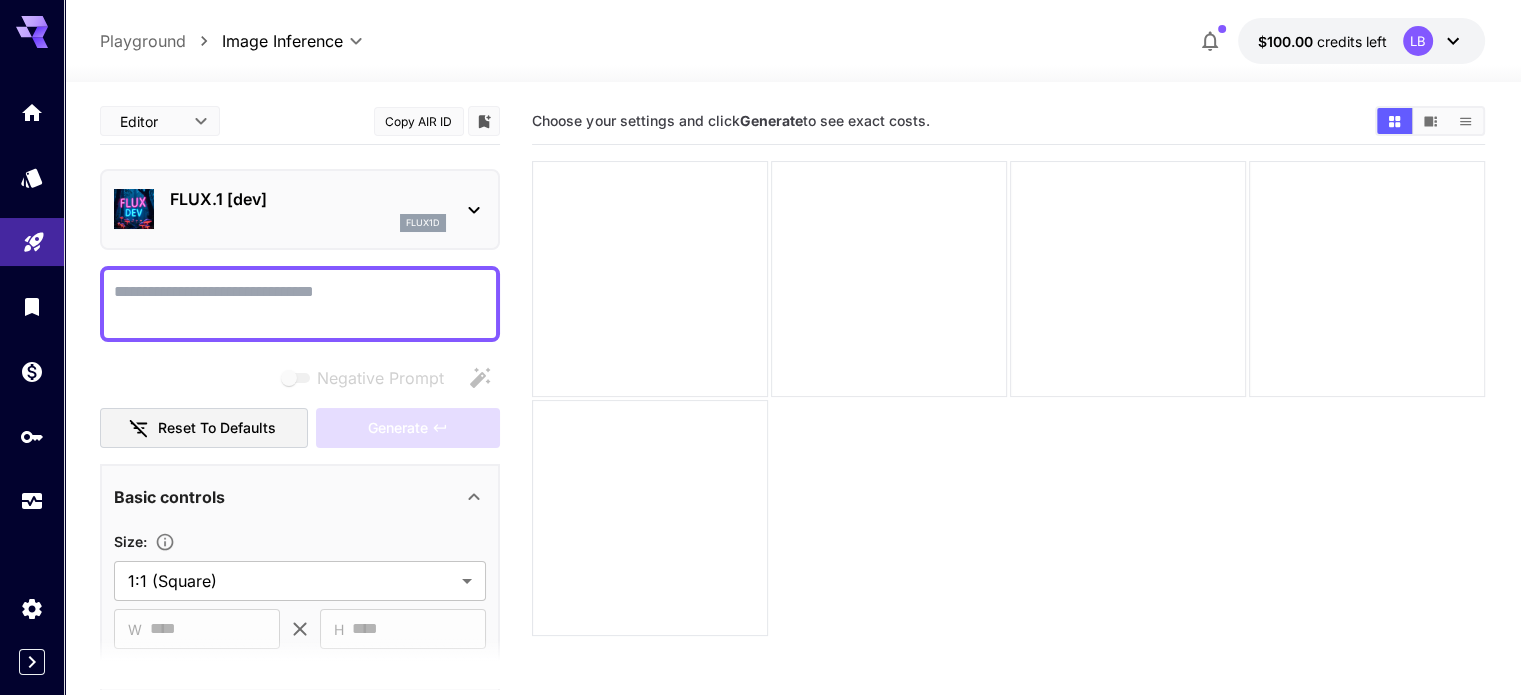 click on "Negative Prompt" at bounding box center [300, 304] 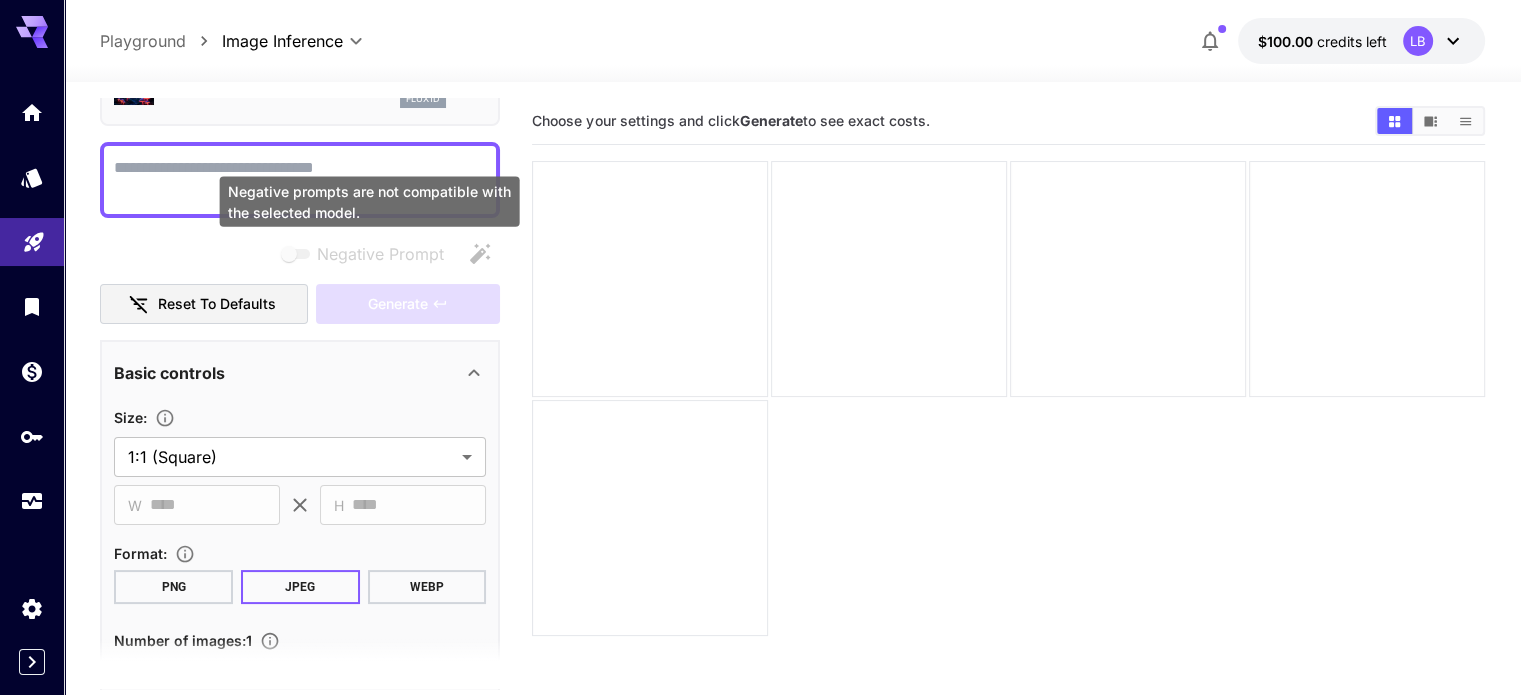 scroll, scrollTop: 24, scrollLeft: 0, axis: vertical 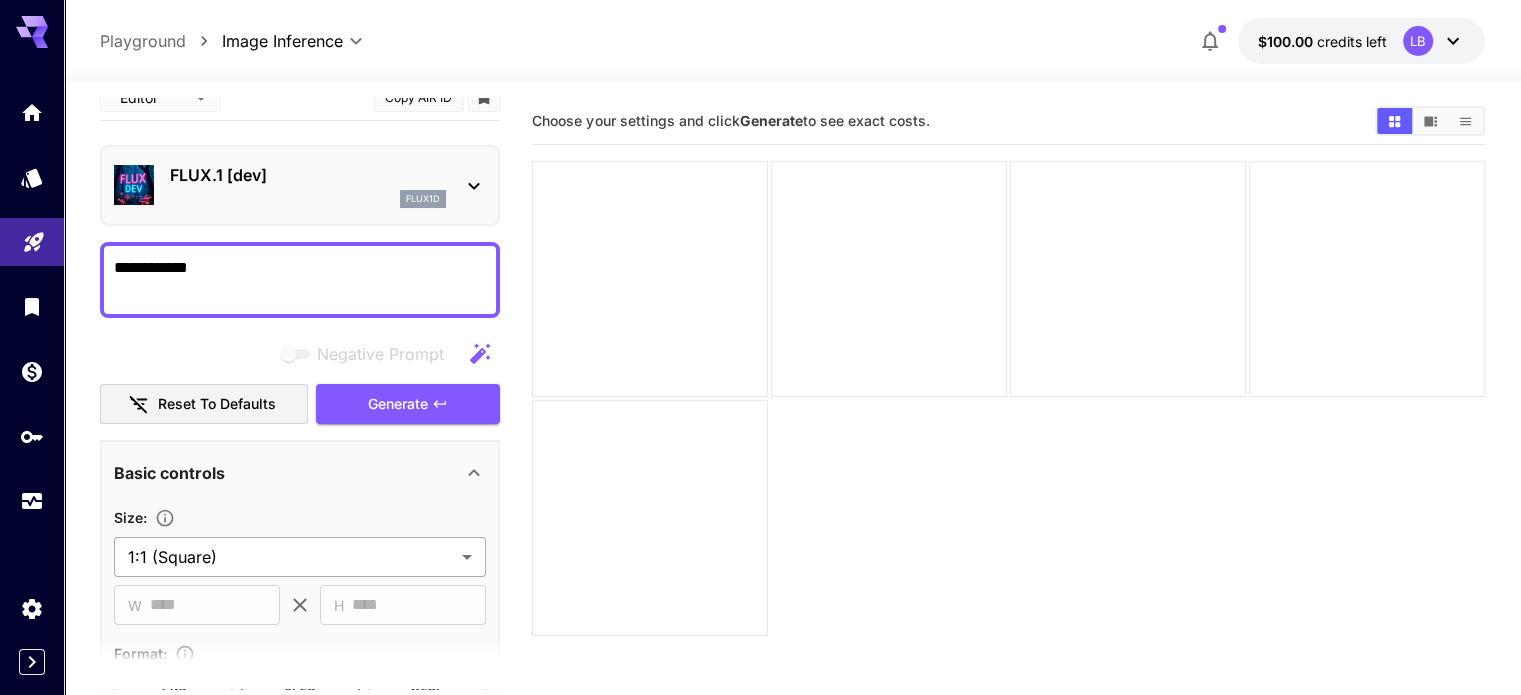 type on "**********" 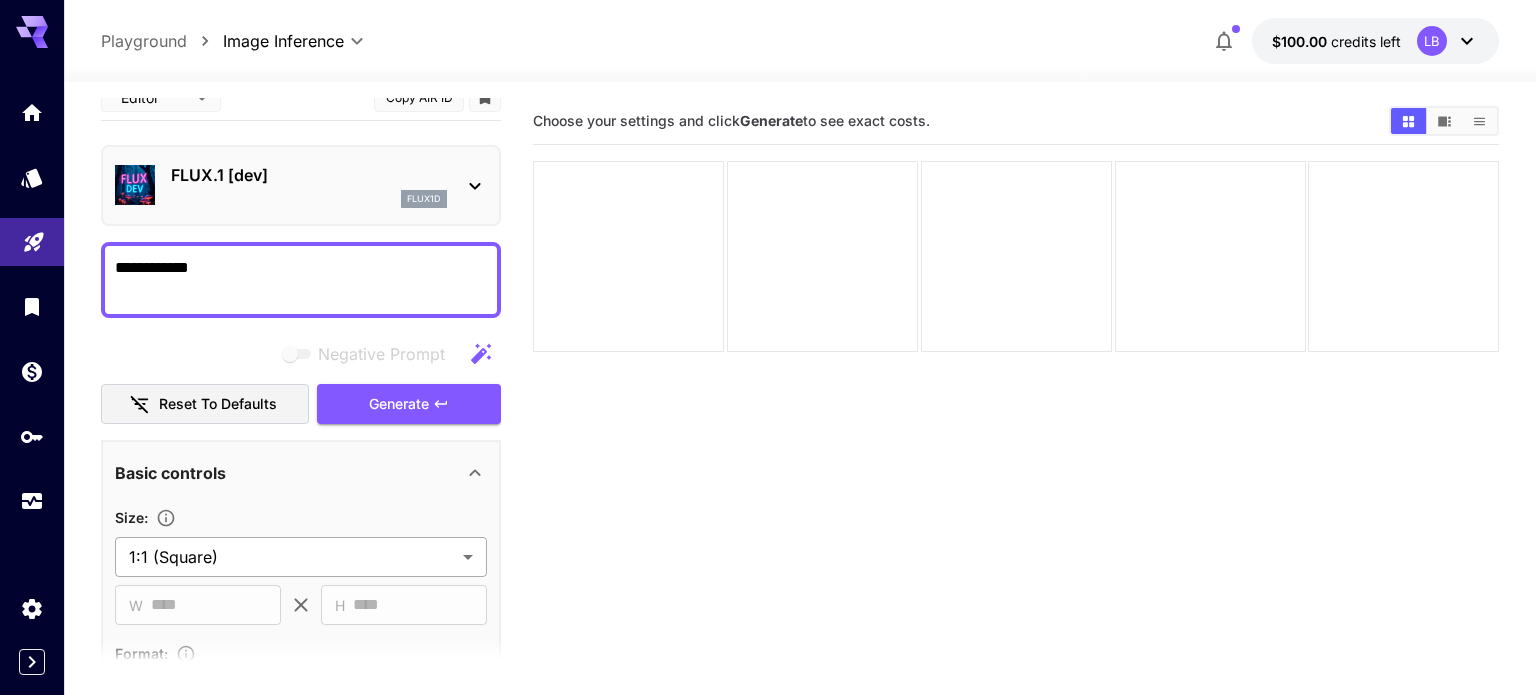 click on "**********" at bounding box center (768, 426) 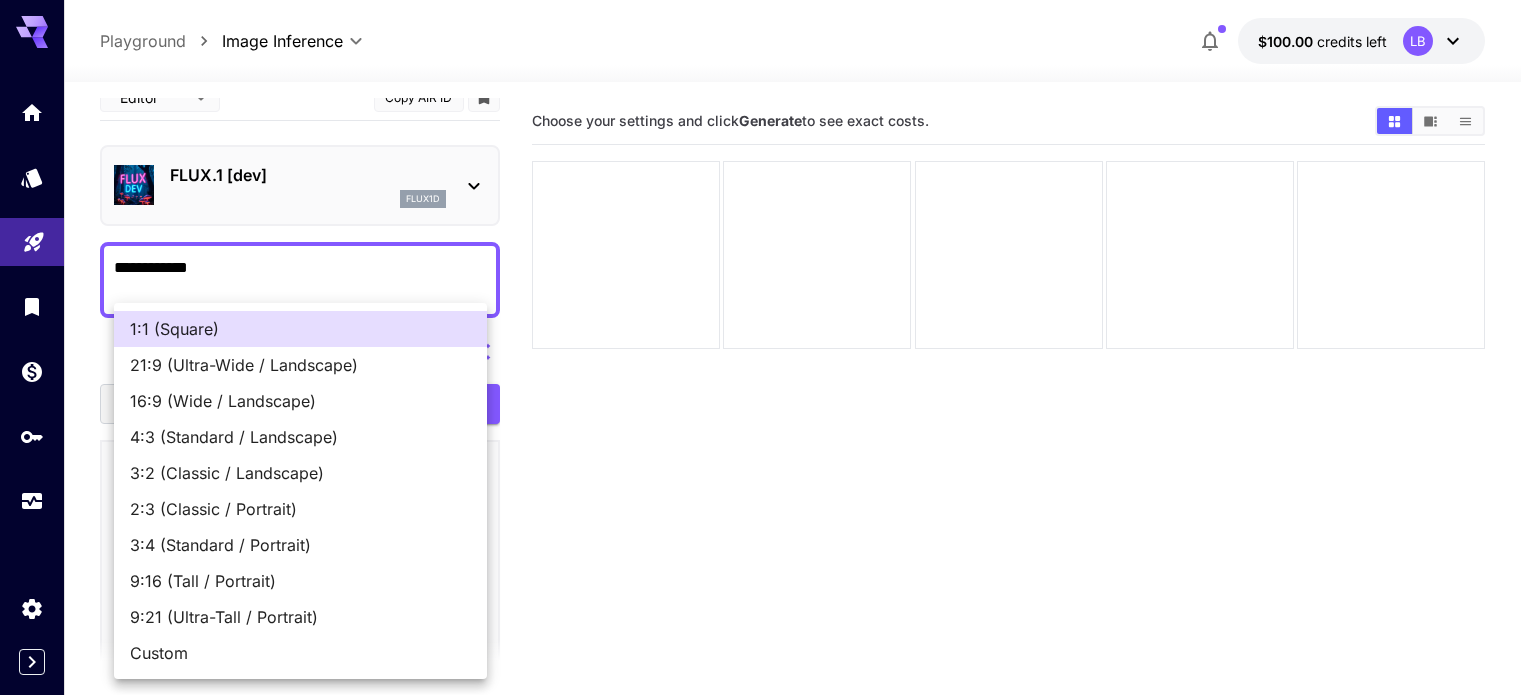 click at bounding box center [768, 347] 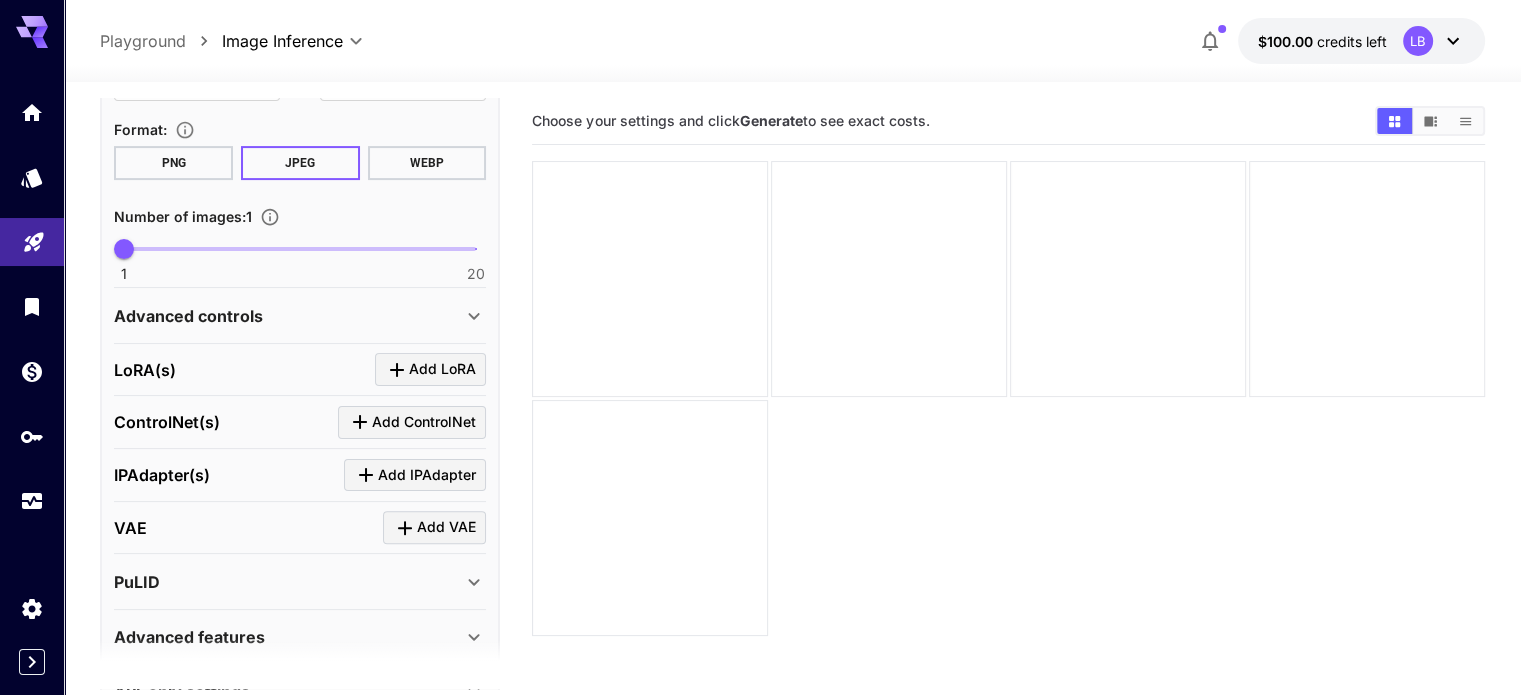 scroll, scrollTop: 424, scrollLeft: 0, axis: vertical 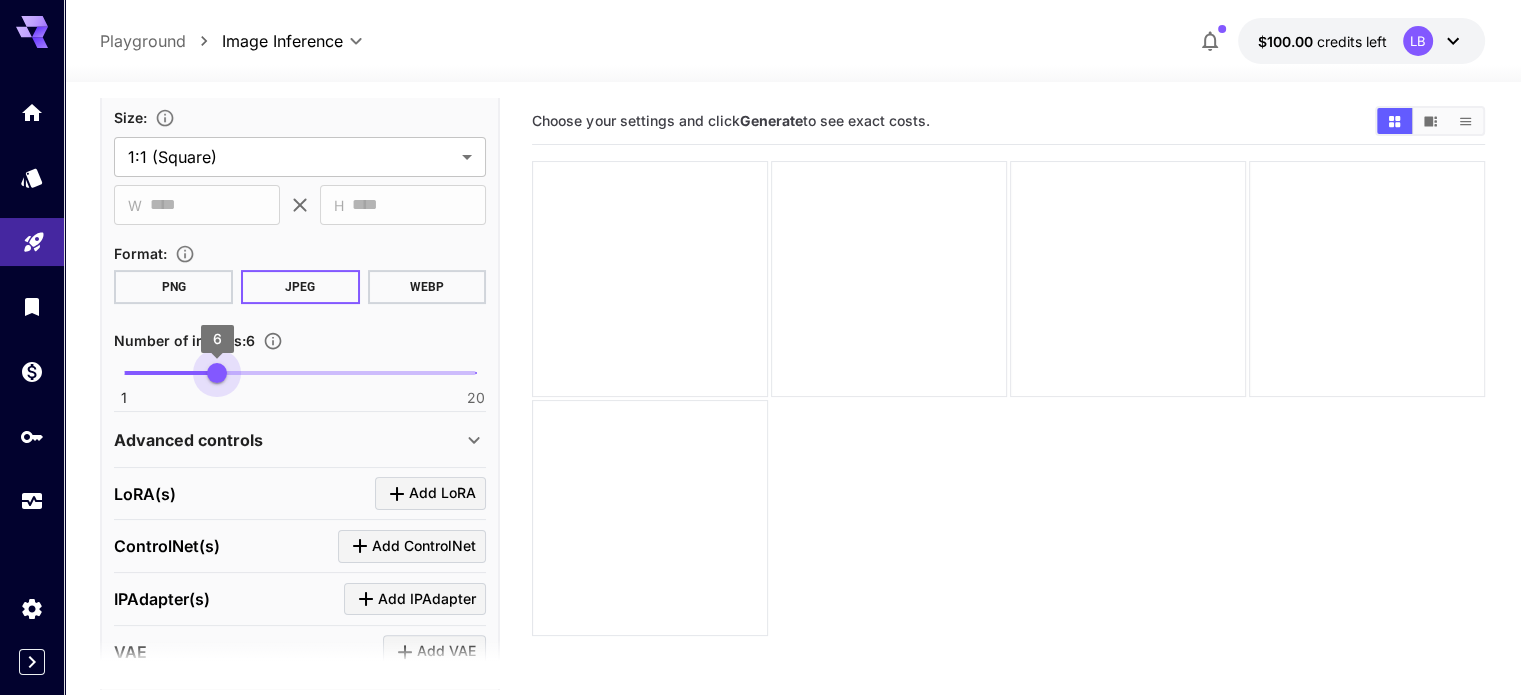 type on "*" 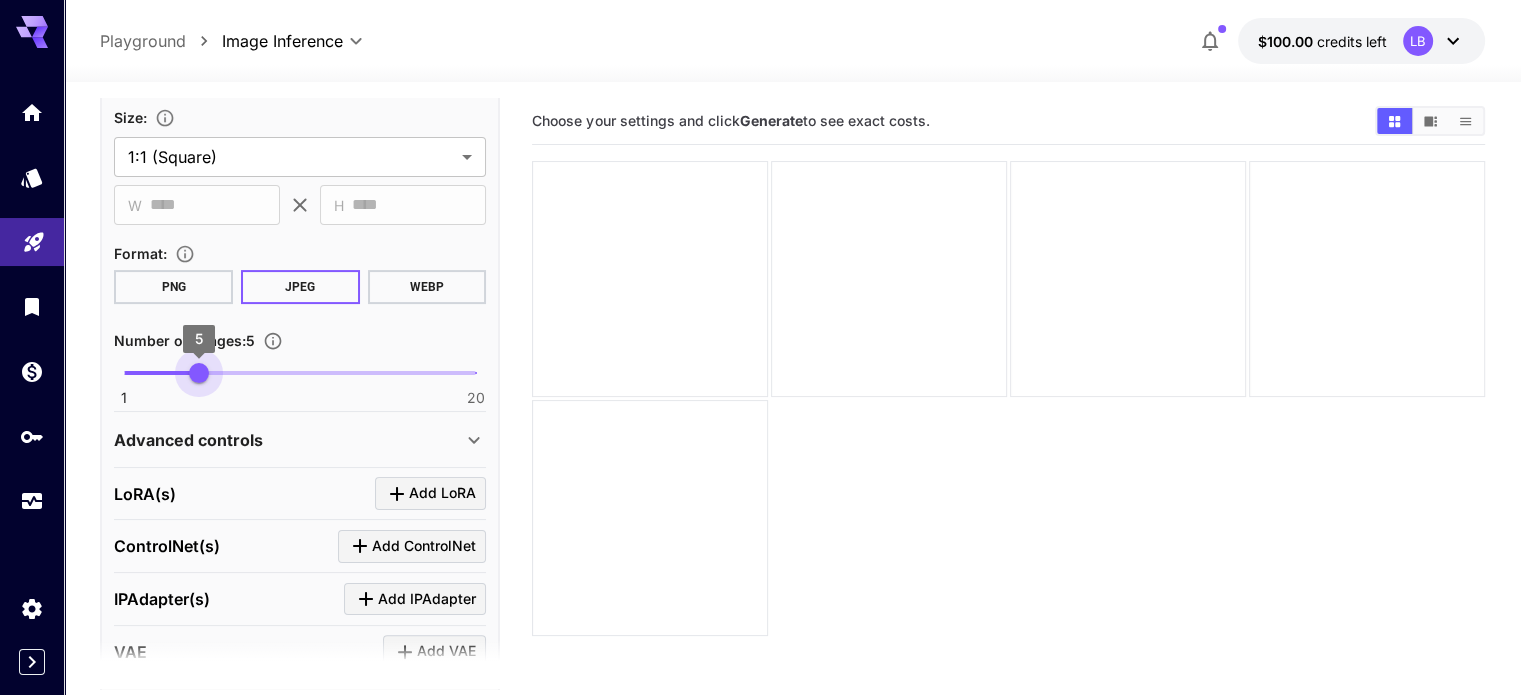 drag, startPoint x: 123, startPoint y: 369, endPoint x: 202, endPoint y: 379, distance: 79.630394 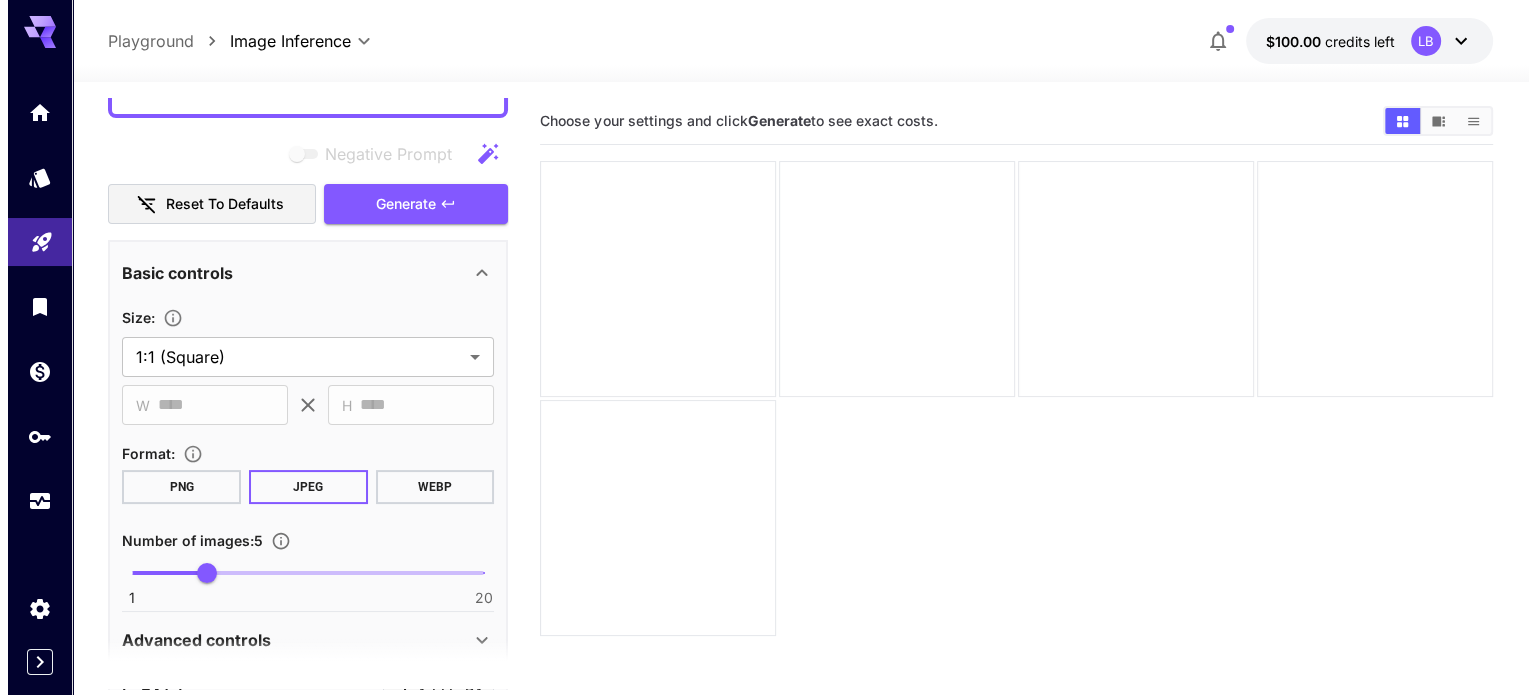 scroll, scrollTop: 124, scrollLeft: 0, axis: vertical 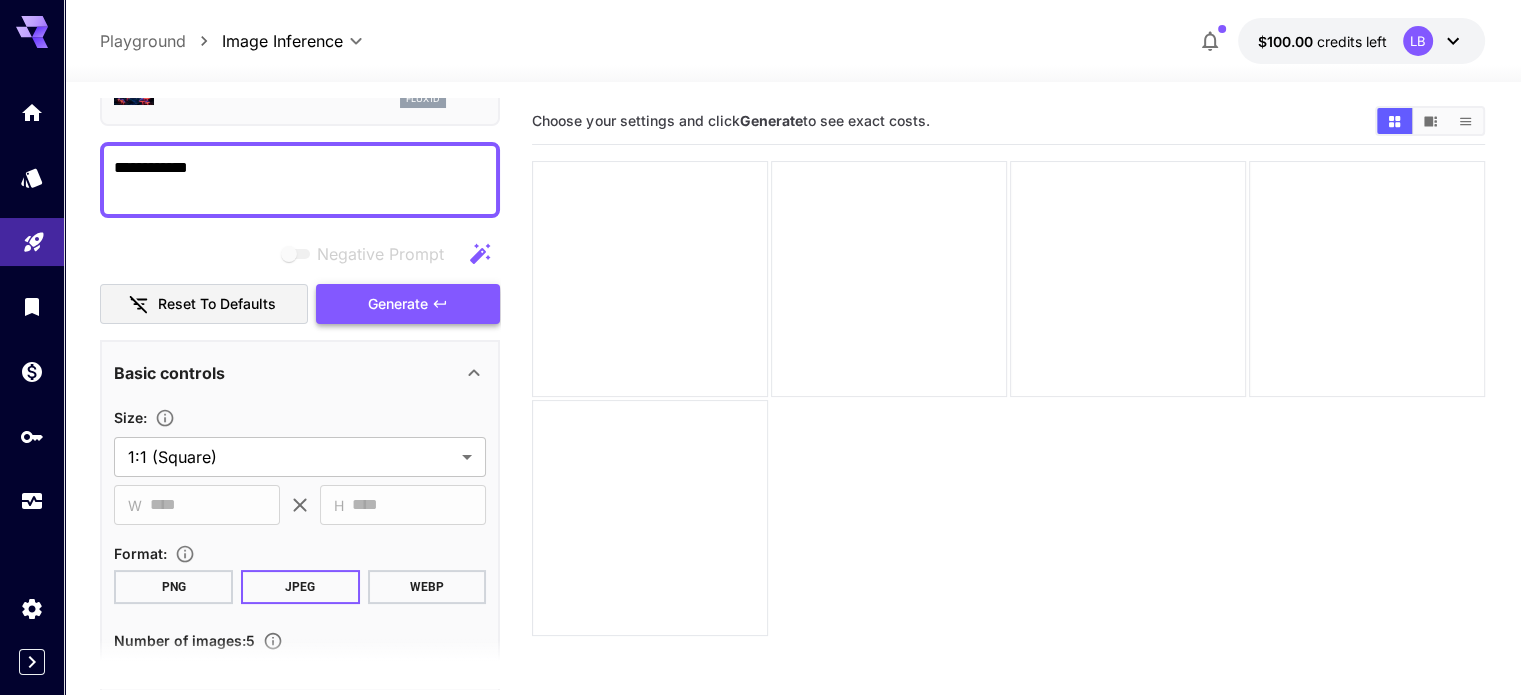 click on "Generate" at bounding box center [398, 304] 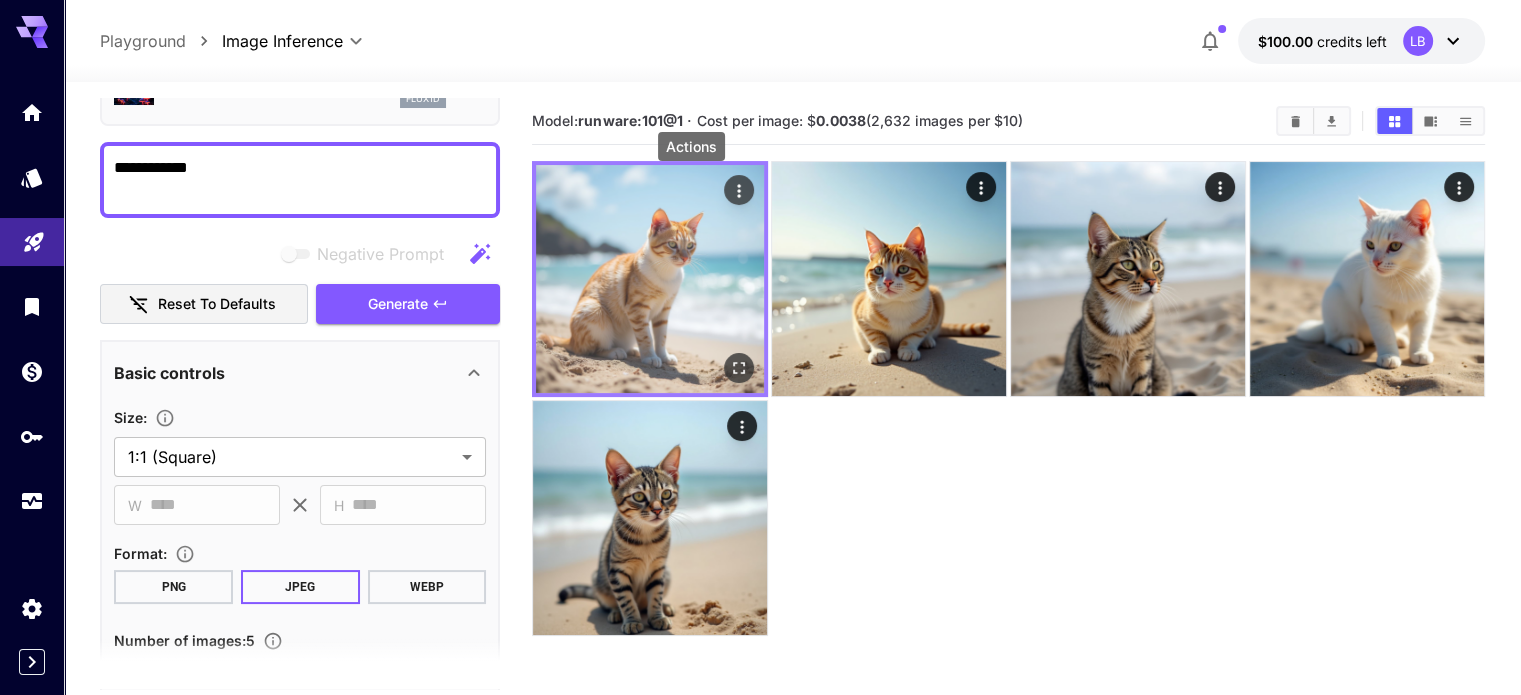 click 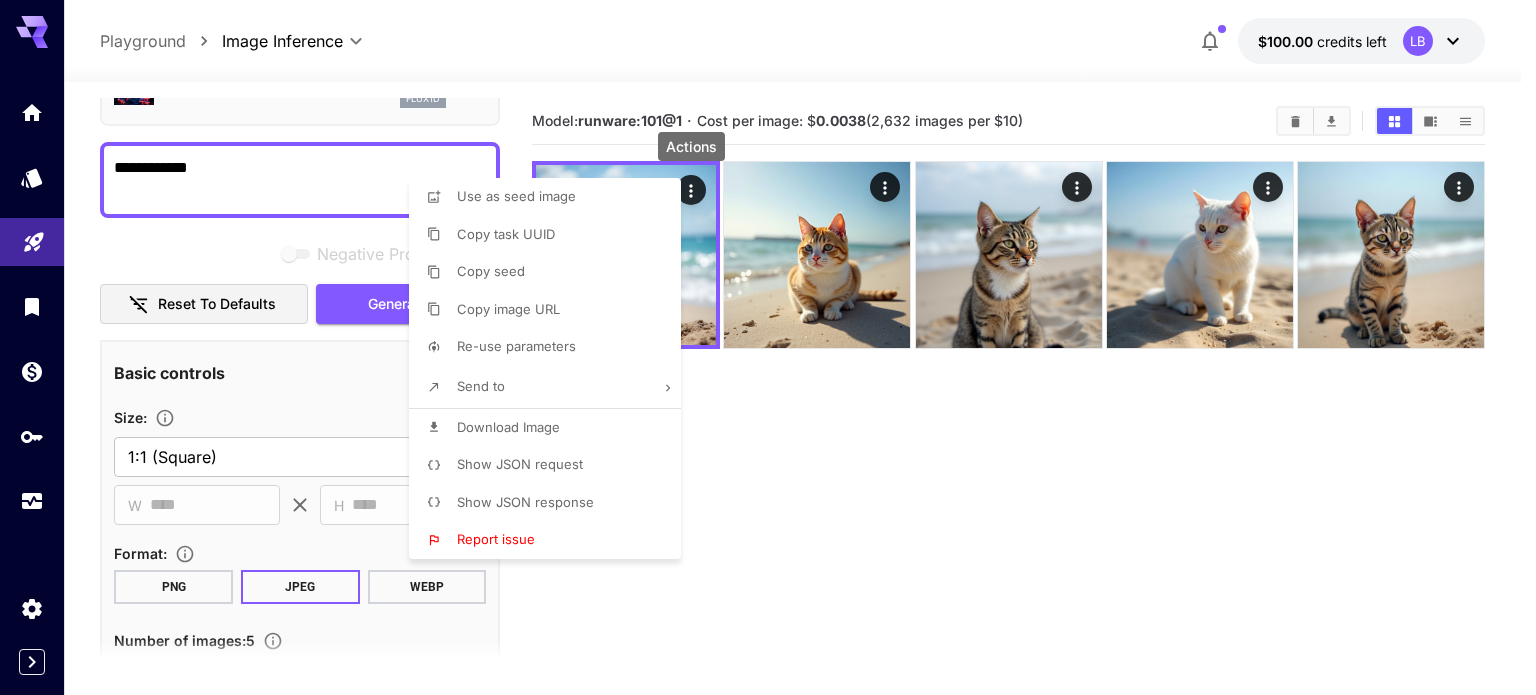 click on "Use as seed image" at bounding box center [516, 196] 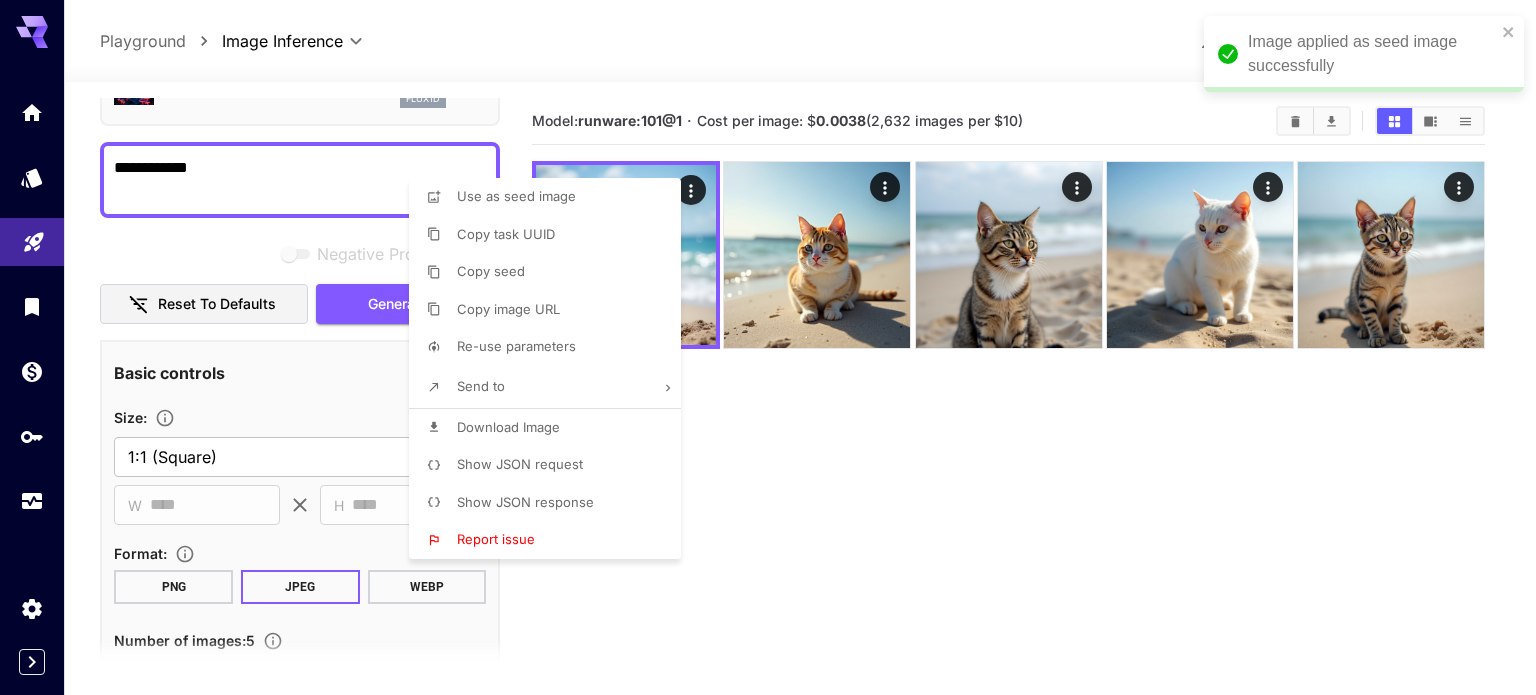 type on "**********" 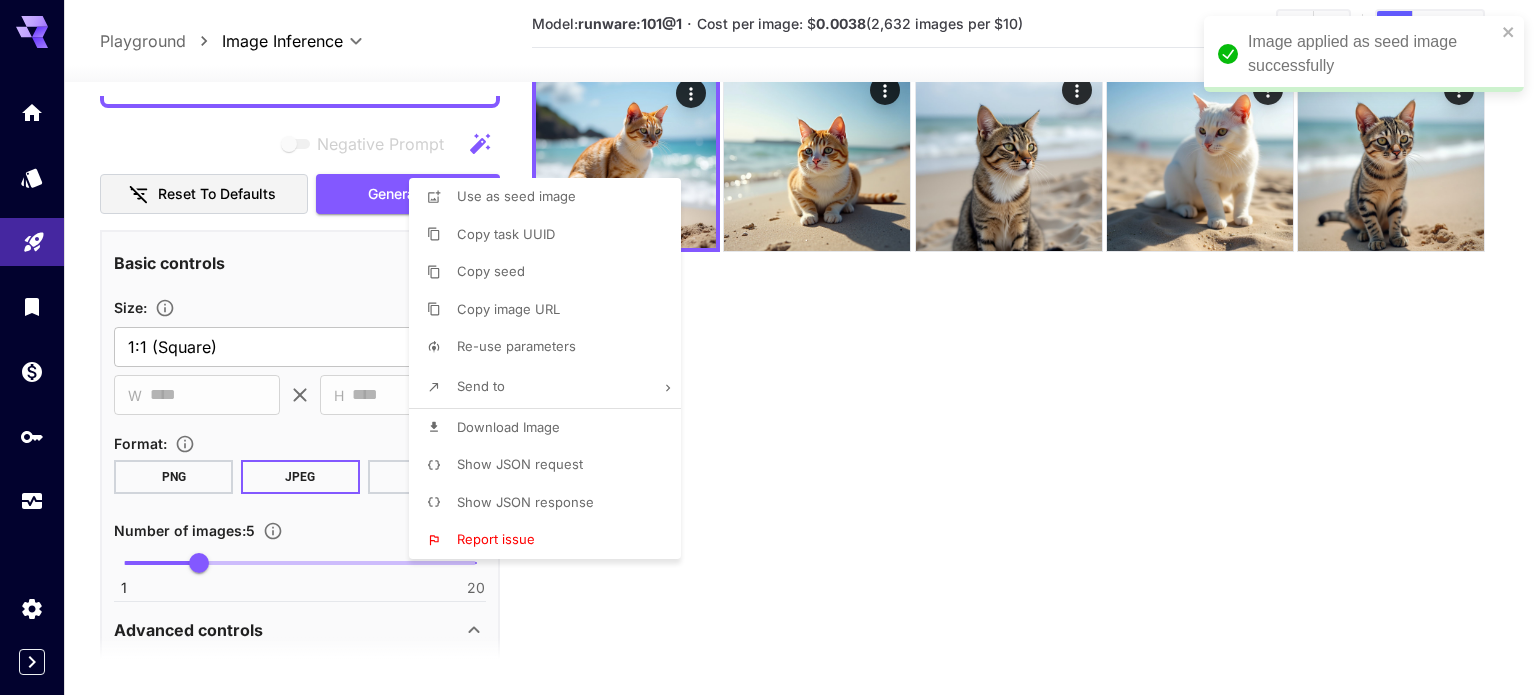 scroll, scrollTop: 458, scrollLeft: 0, axis: vertical 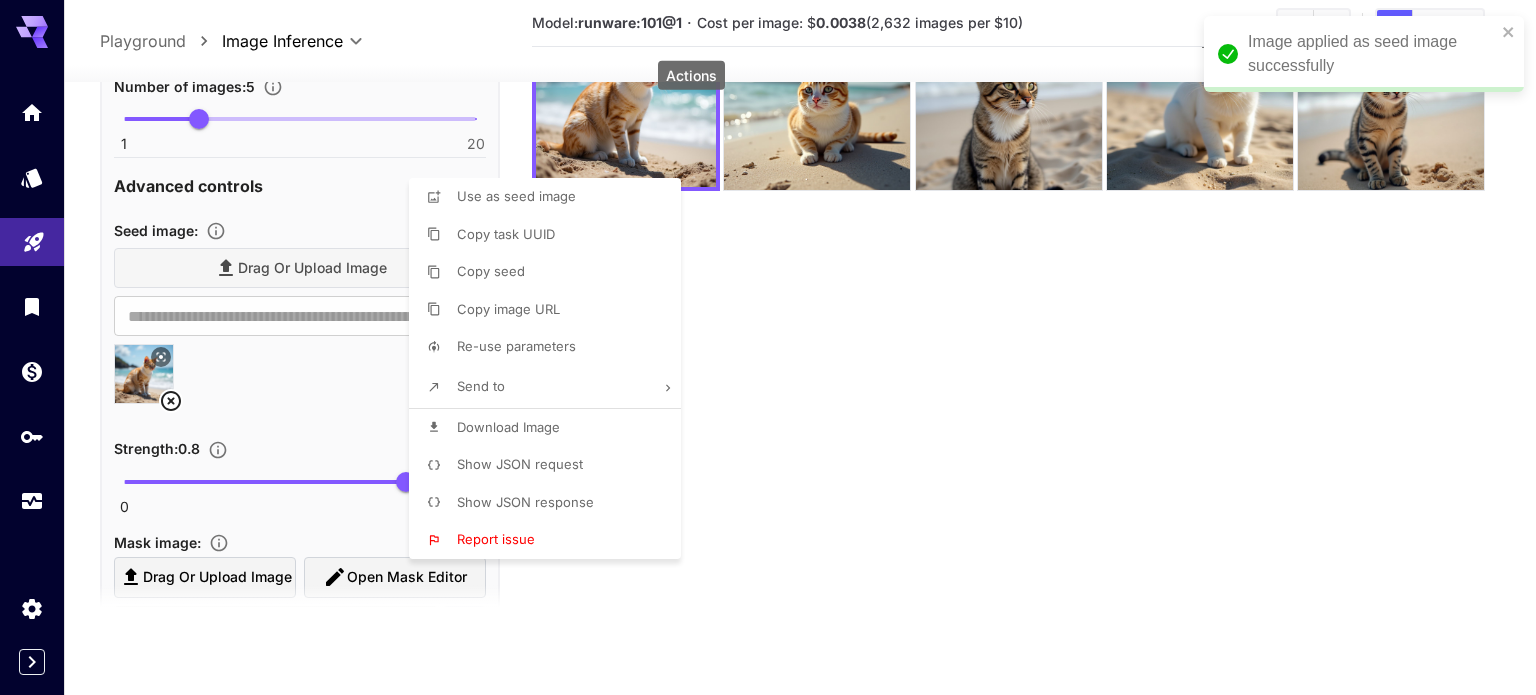 click at bounding box center (768, 347) 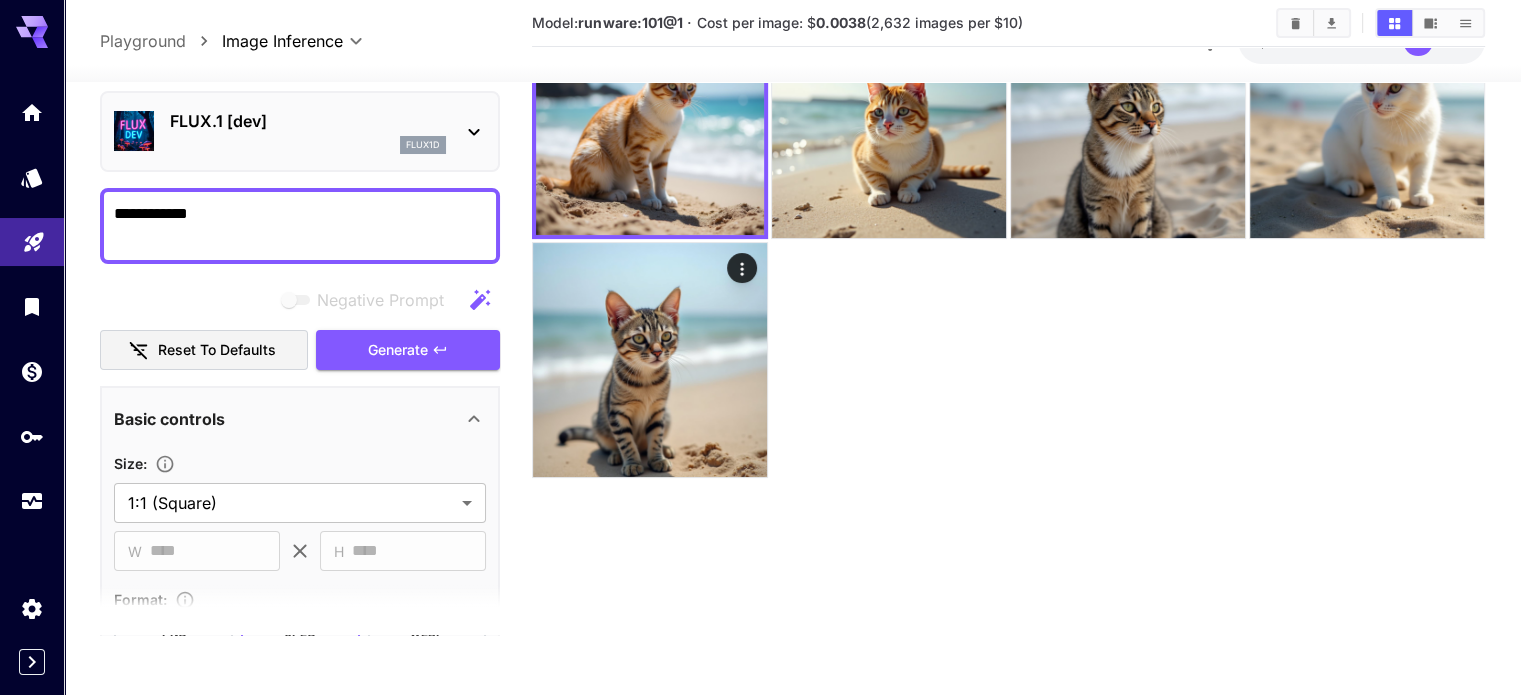 scroll, scrollTop: 0, scrollLeft: 0, axis: both 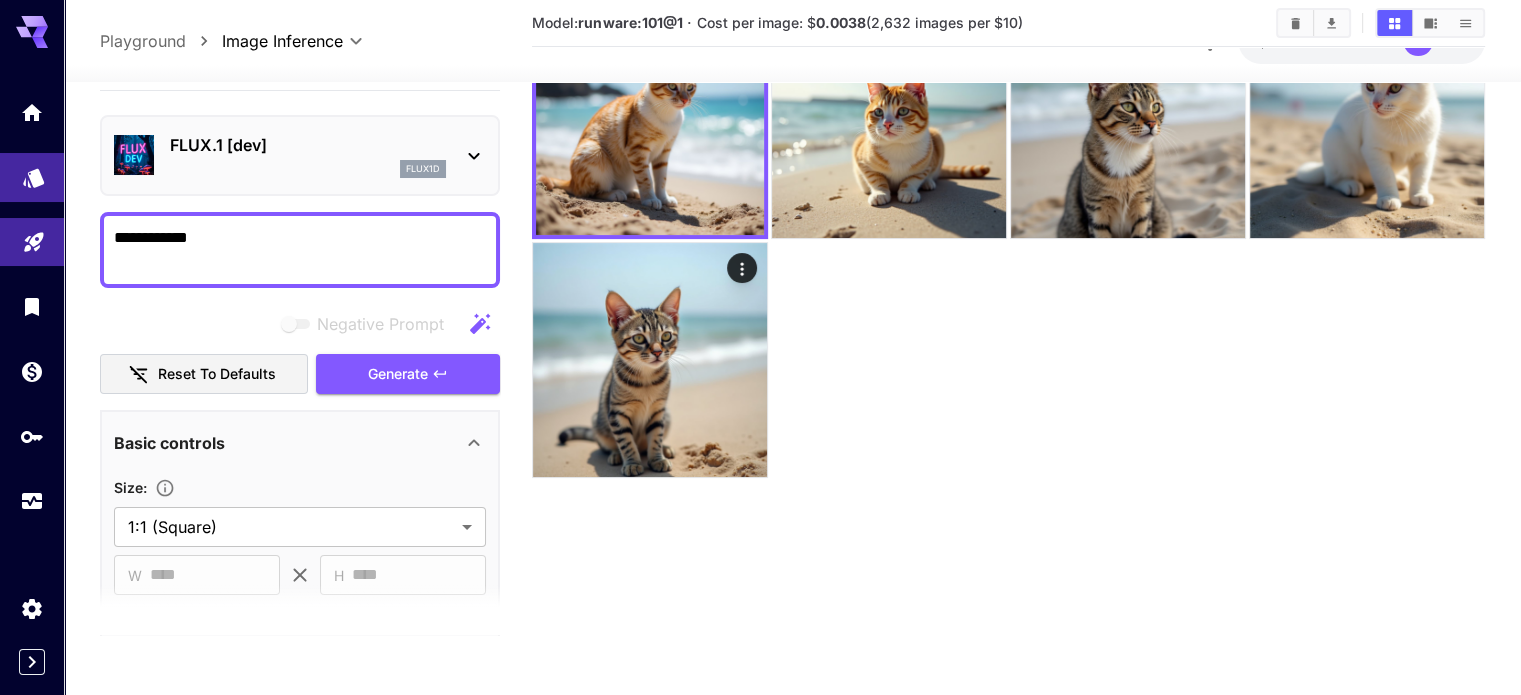 drag, startPoint x: 295, startPoint y: 247, endPoint x: 0, endPoint y: 161, distance: 307.28 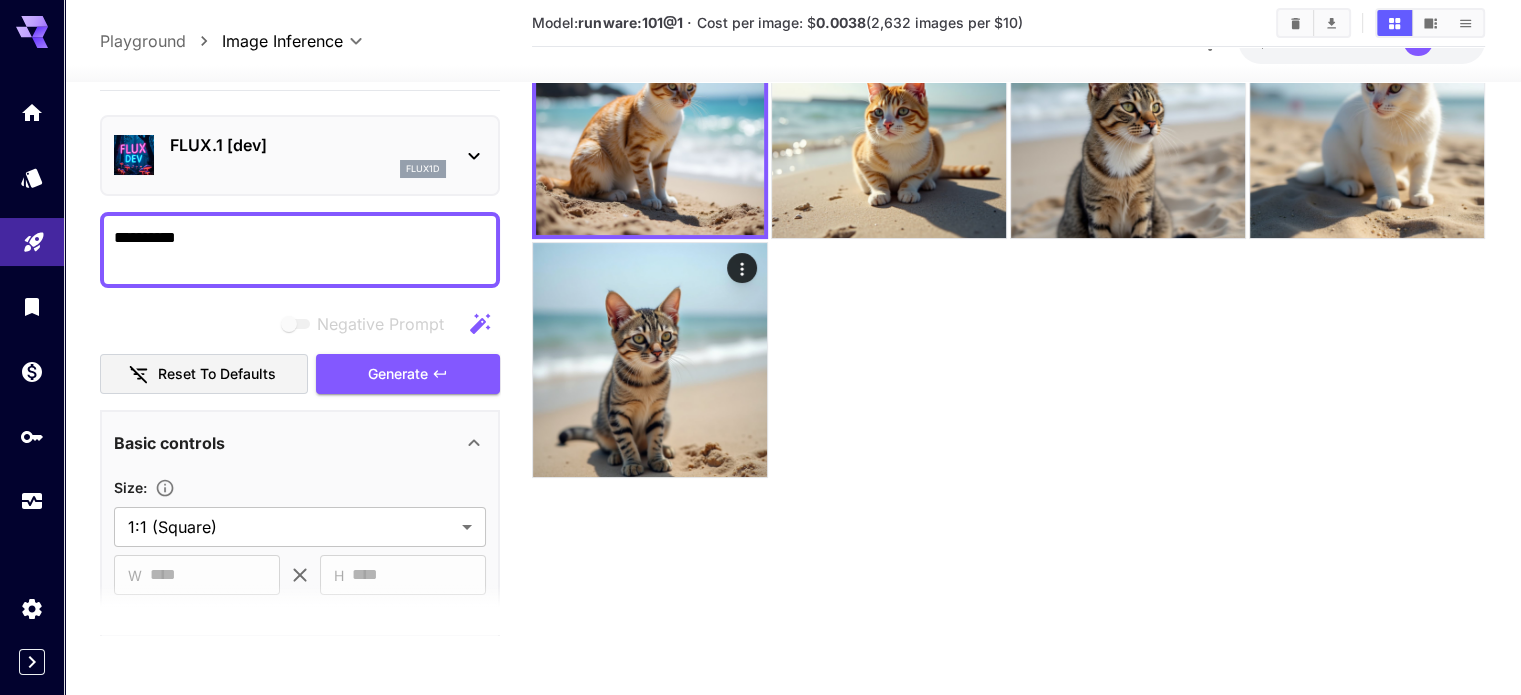 click on "FLUX.1 [dev]" at bounding box center [308, 145] 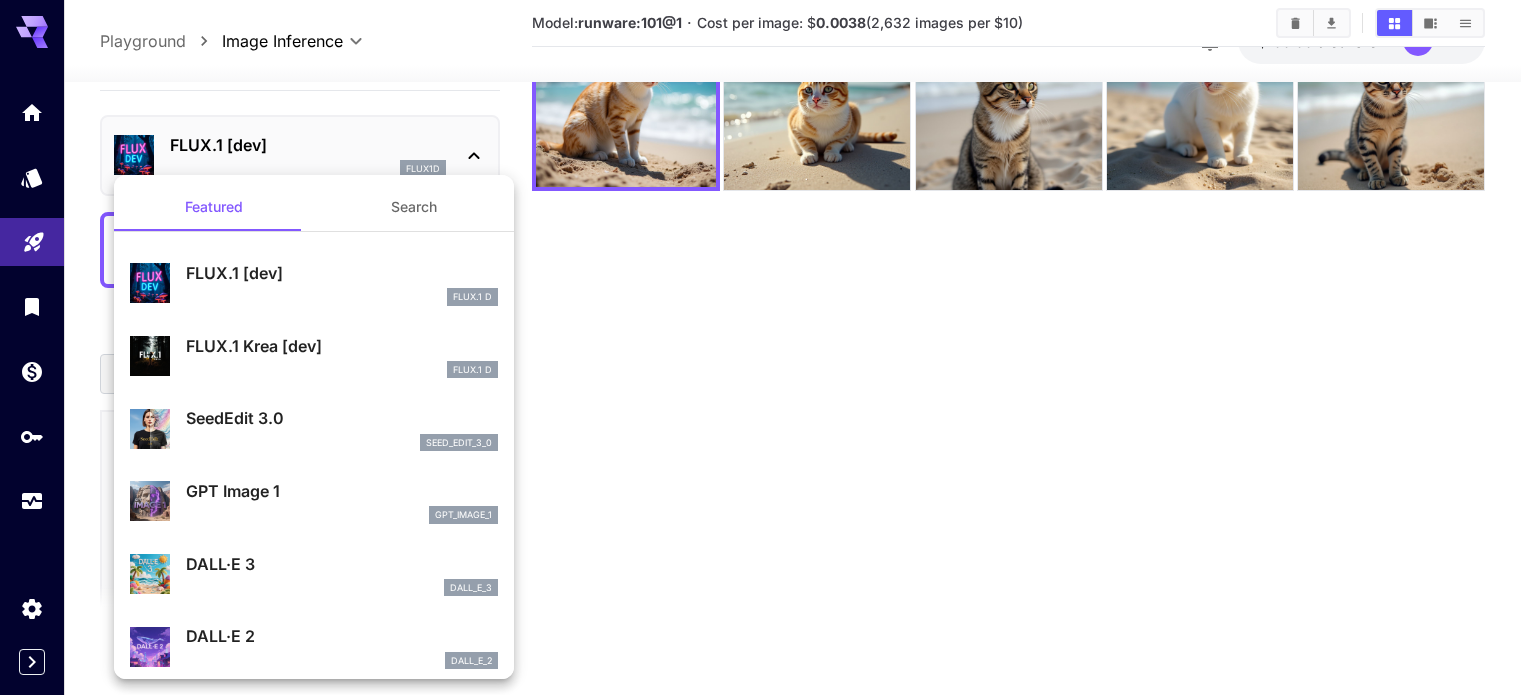 click on "FLUX.1 Krea [dev]" at bounding box center (342, 346) 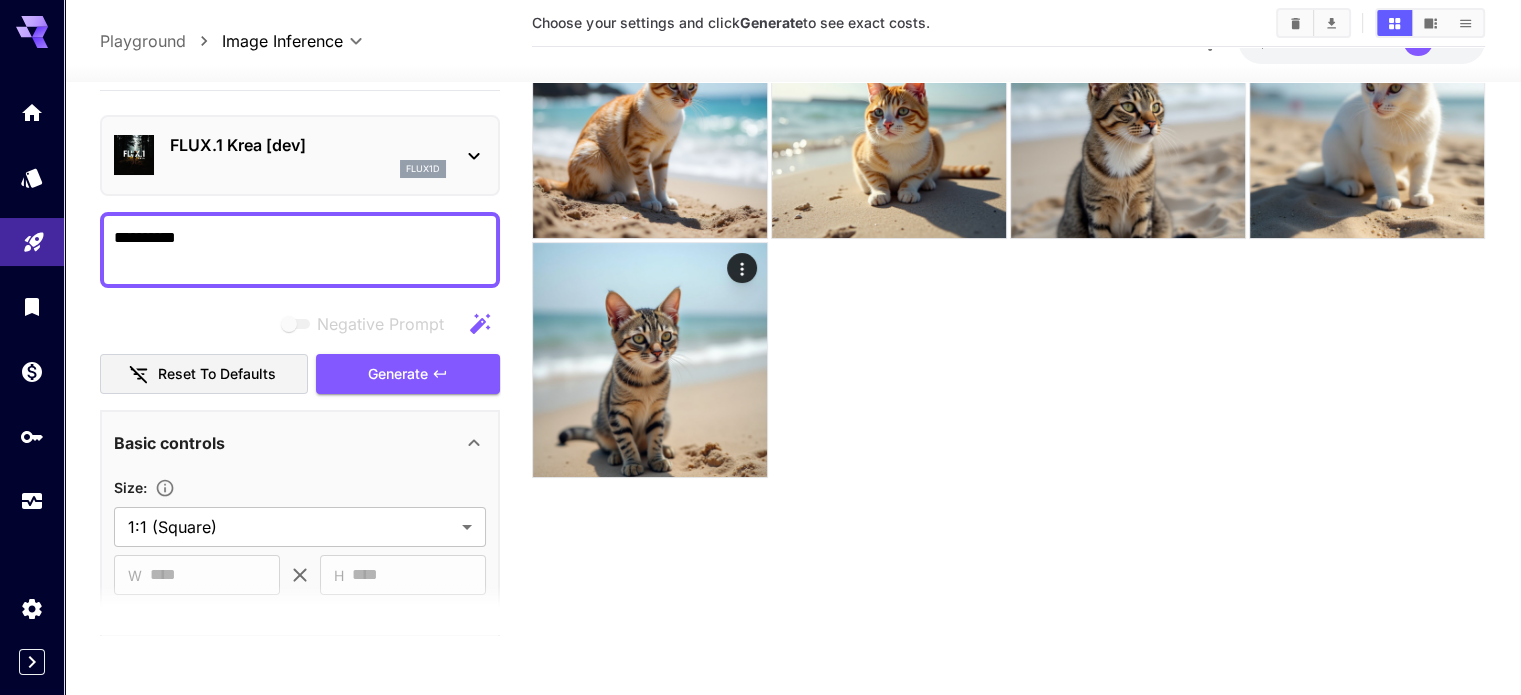 click on "**********" at bounding box center [300, 250] 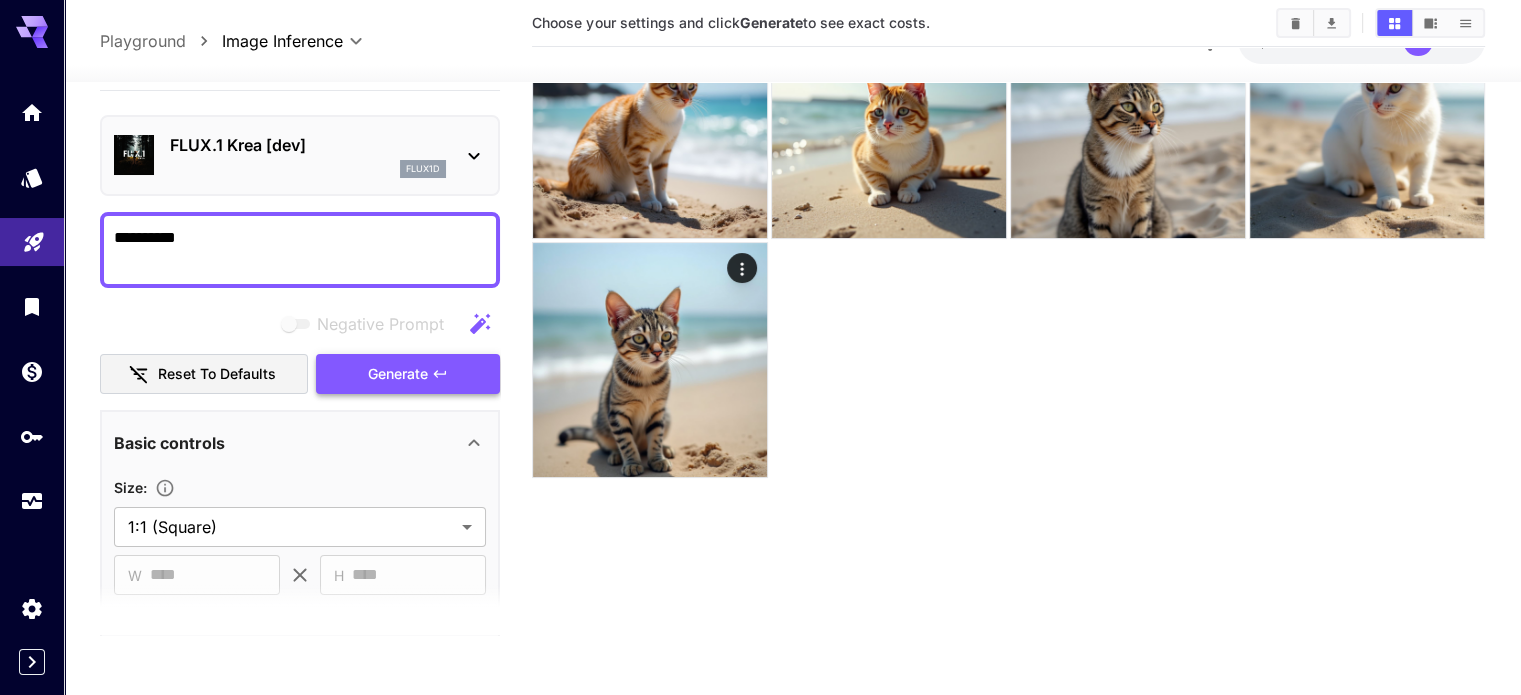 click on "Generate" at bounding box center [398, 374] 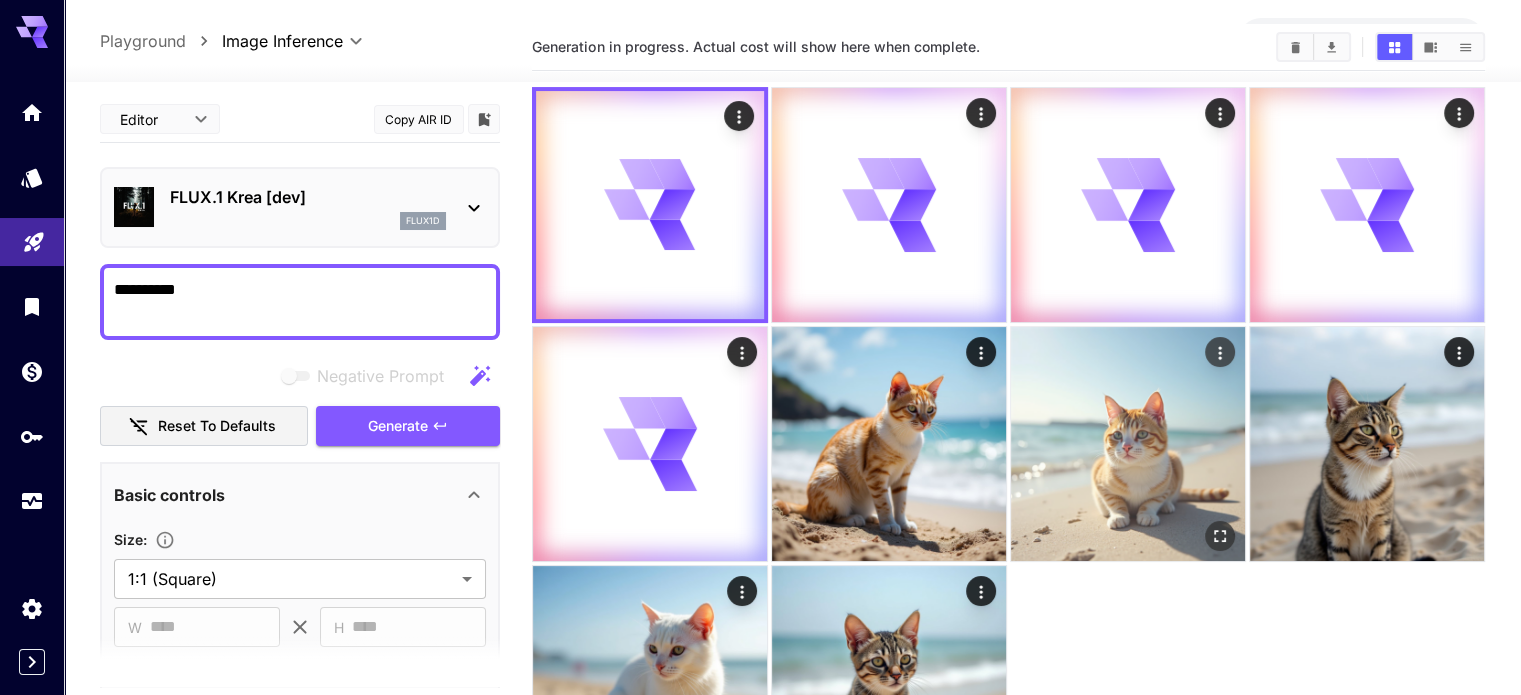 scroll, scrollTop: 0, scrollLeft: 0, axis: both 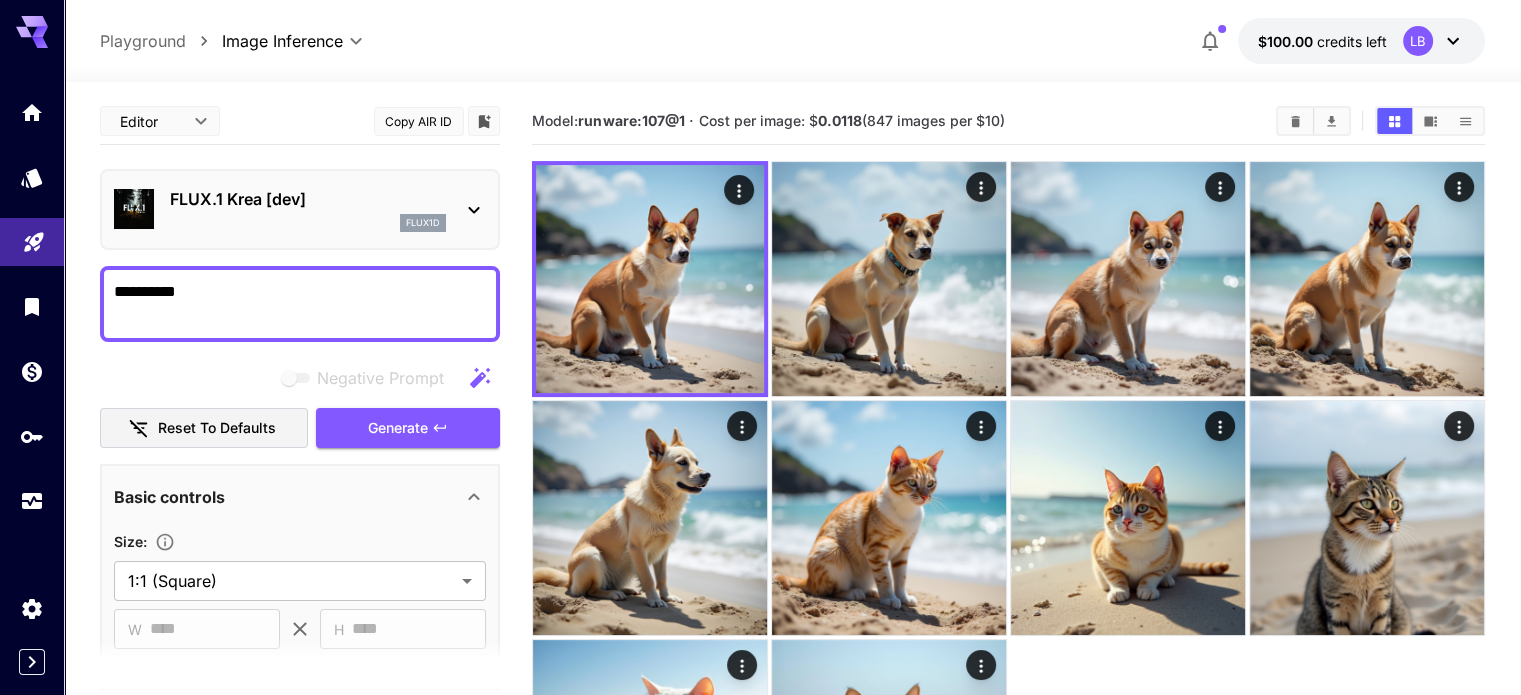 click on "**********" at bounding box center (300, 304) 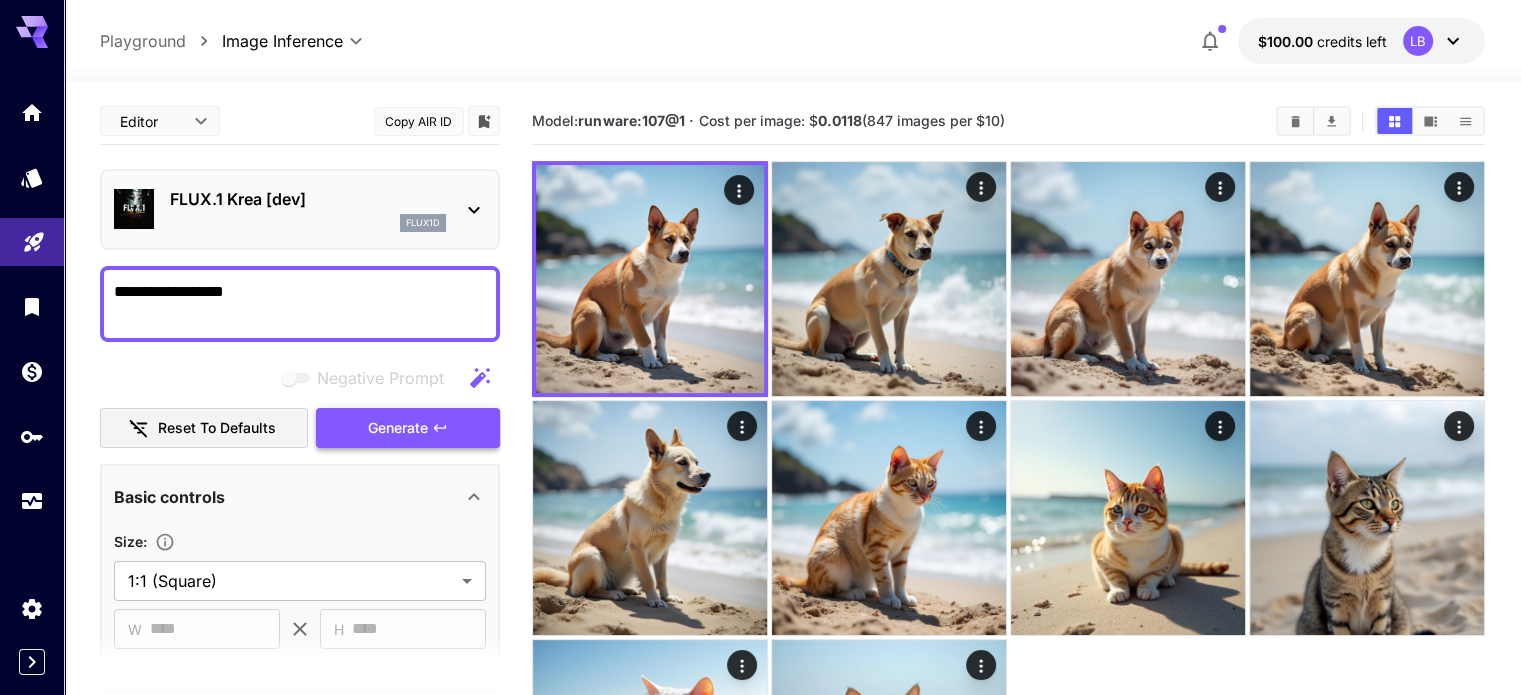 type on "**********" 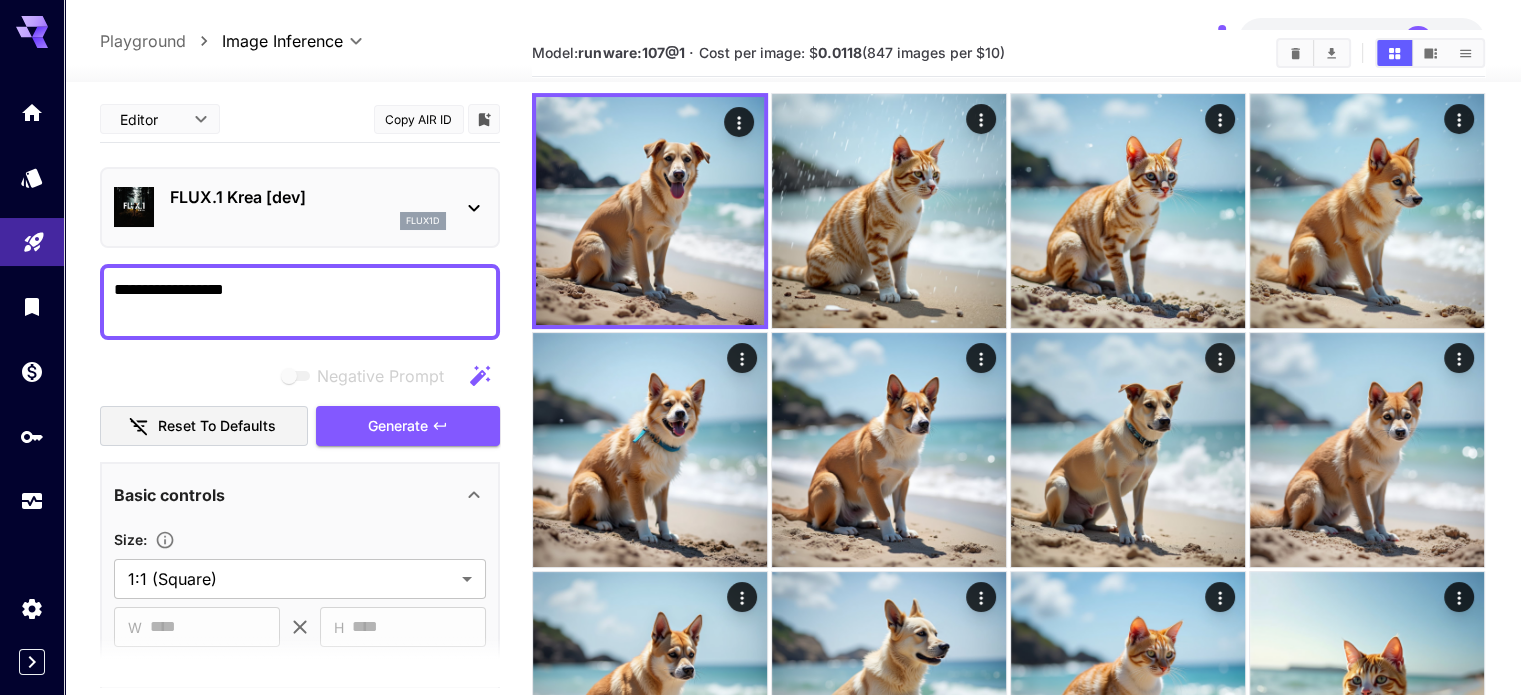 scroll, scrollTop: 58, scrollLeft: 0, axis: vertical 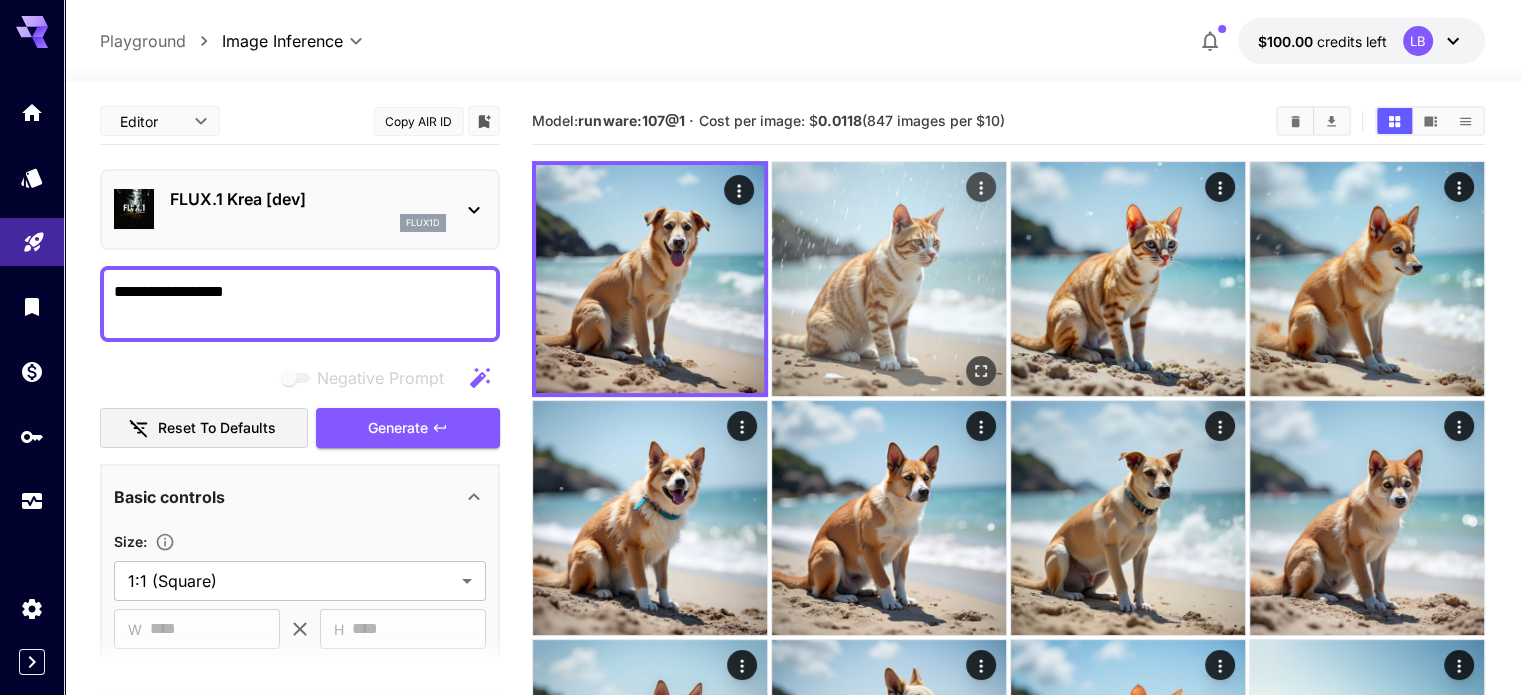 click 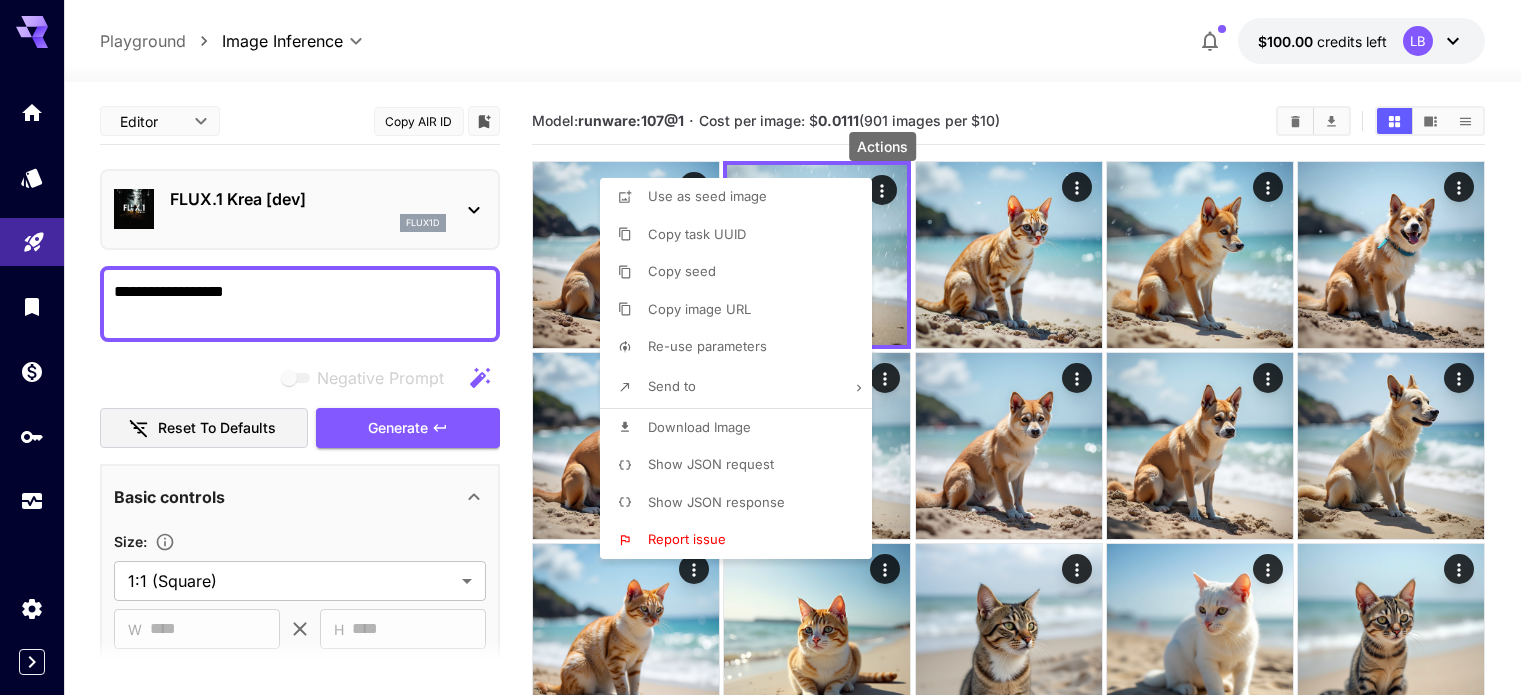 click at bounding box center [768, 347] 